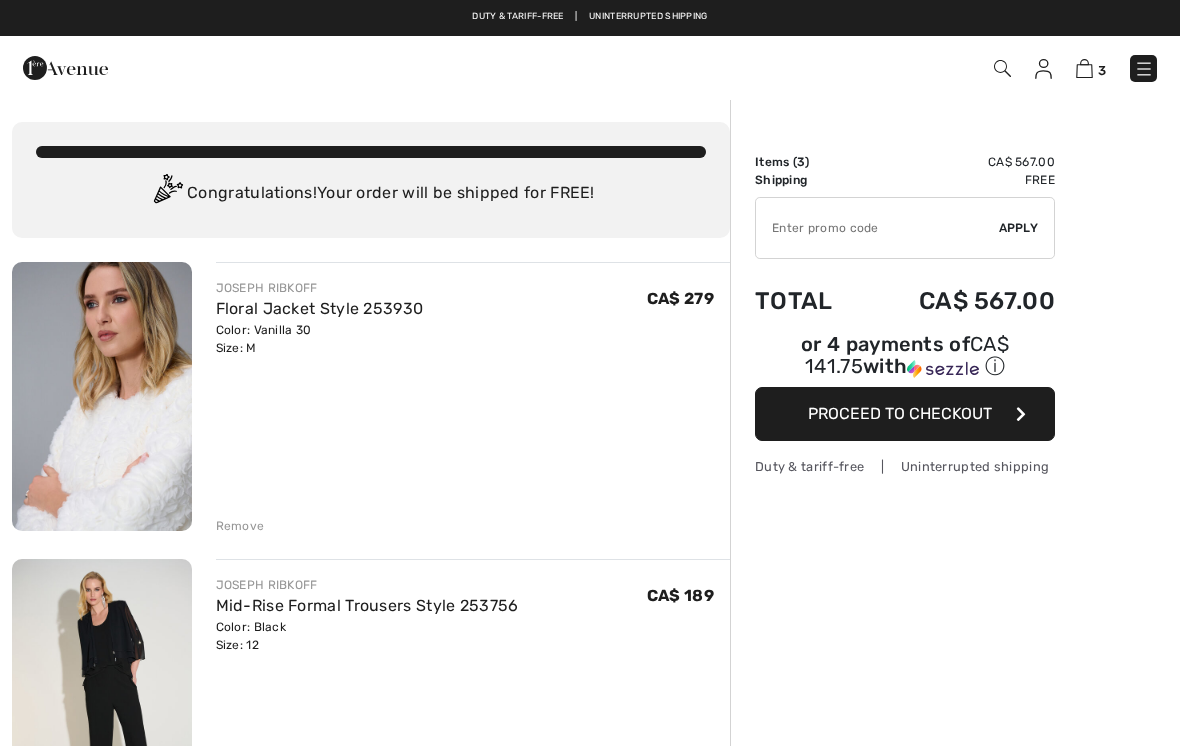 scroll, scrollTop: 0, scrollLeft: 0, axis: both 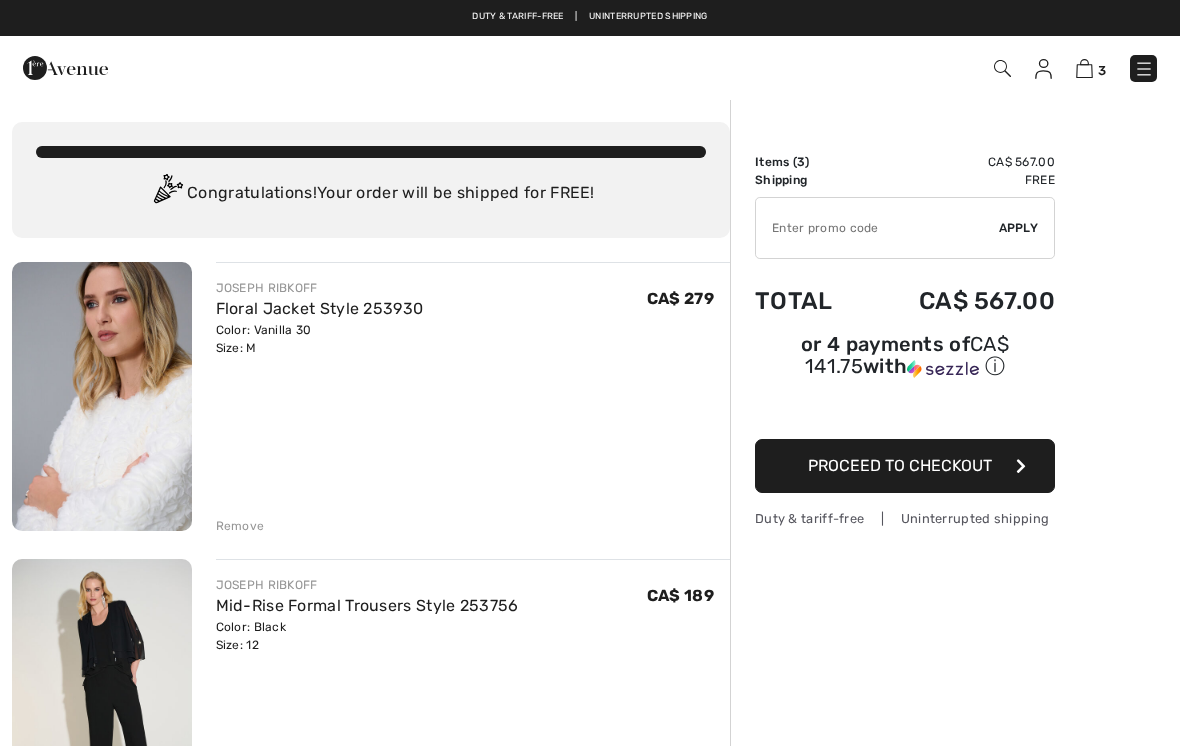 click on "CA$ 72.00
[BRAND]
Color: Vanilla 30
Size: M
Final Sale
CA$ 279
CA$ 279
Remove
[BRAND]
Mid-Rise Formal Trousers Style 253756
FAQ" at bounding box center (371, 952) 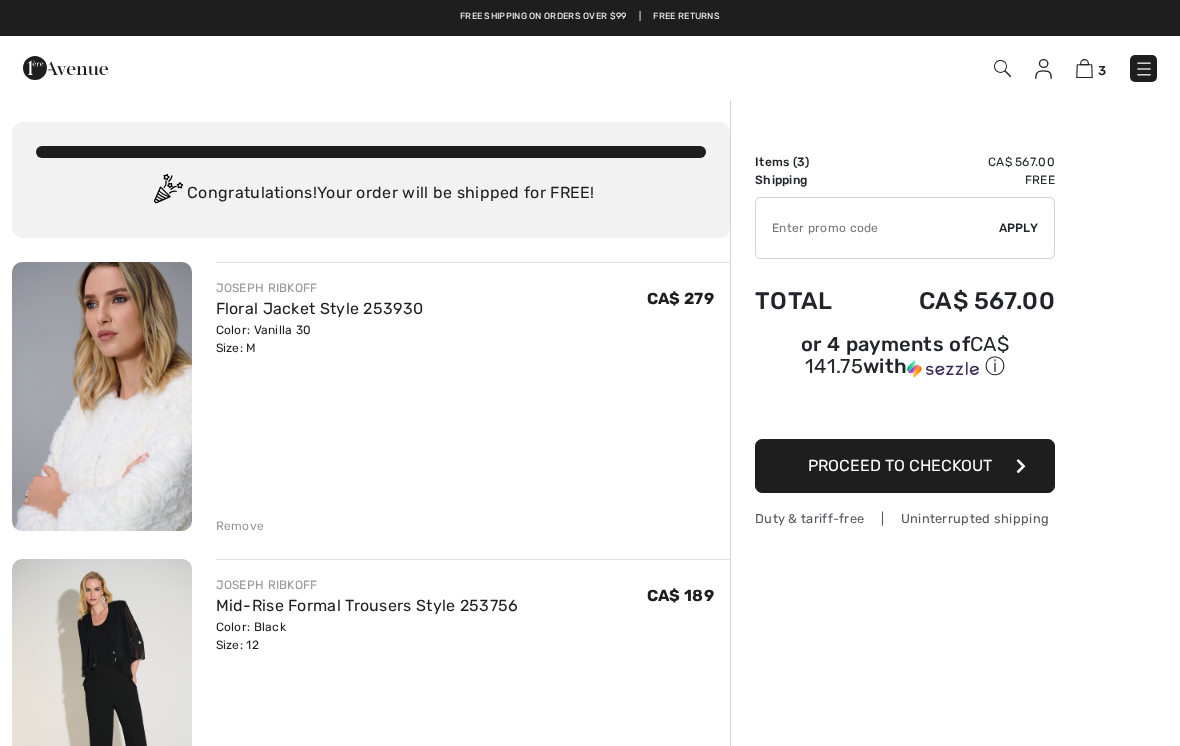 click on "Remove" at bounding box center [240, 526] 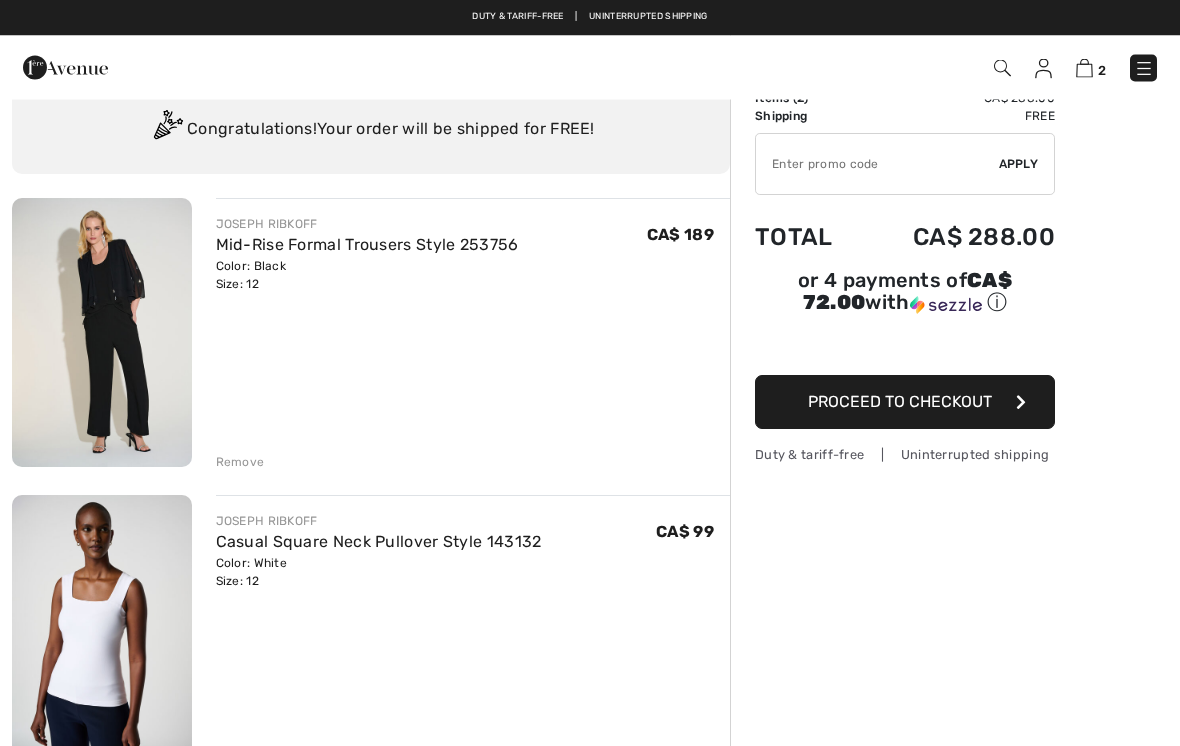 scroll, scrollTop: 0, scrollLeft: 0, axis: both 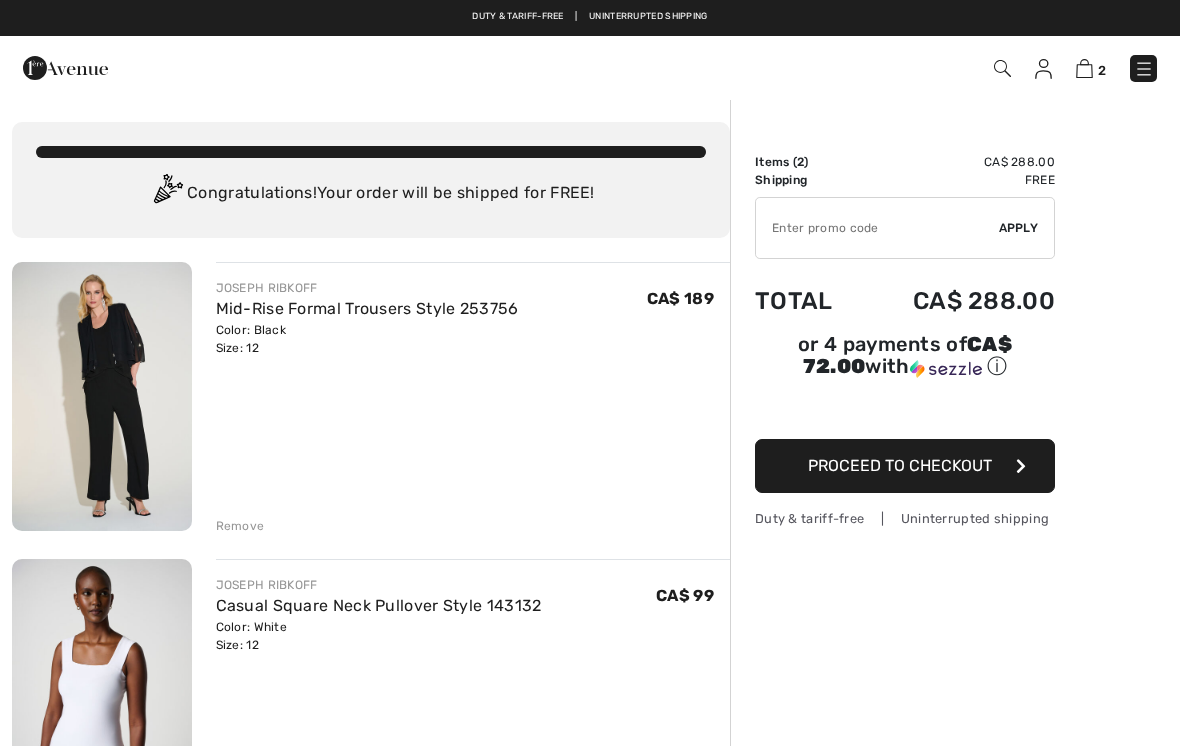 click at bounding box center [1144, 69] 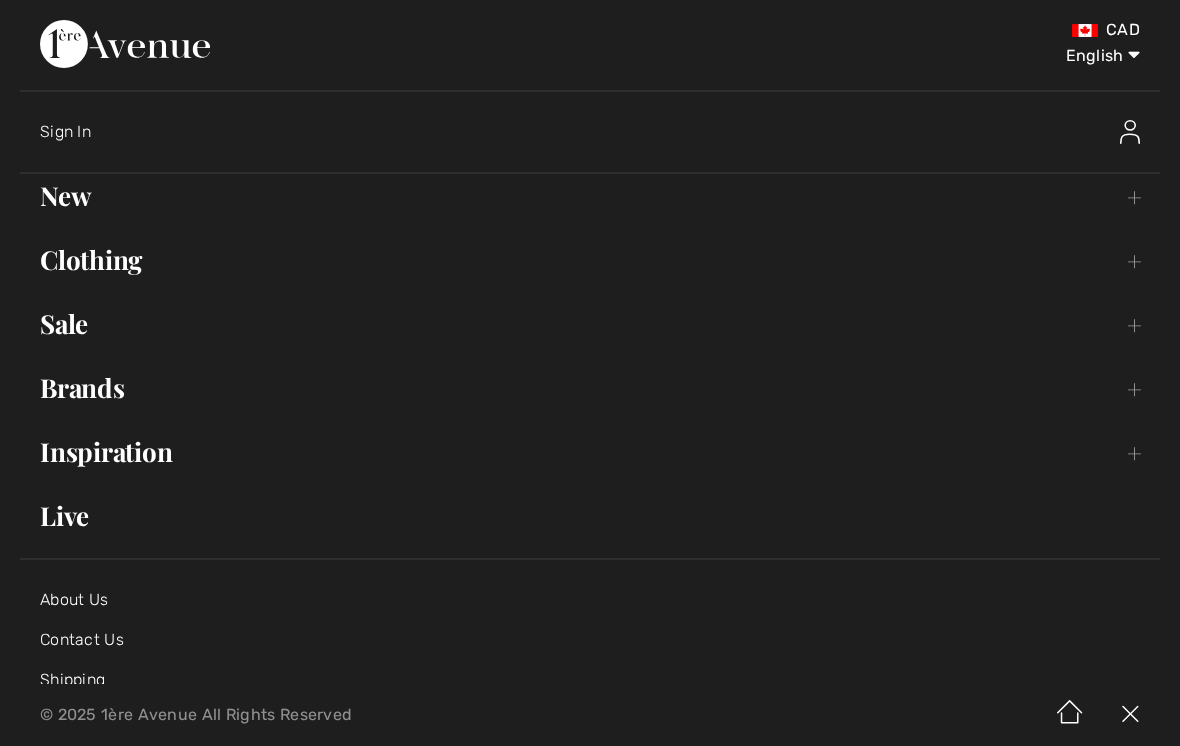 click on "Live" at bounding box center (590, 516) 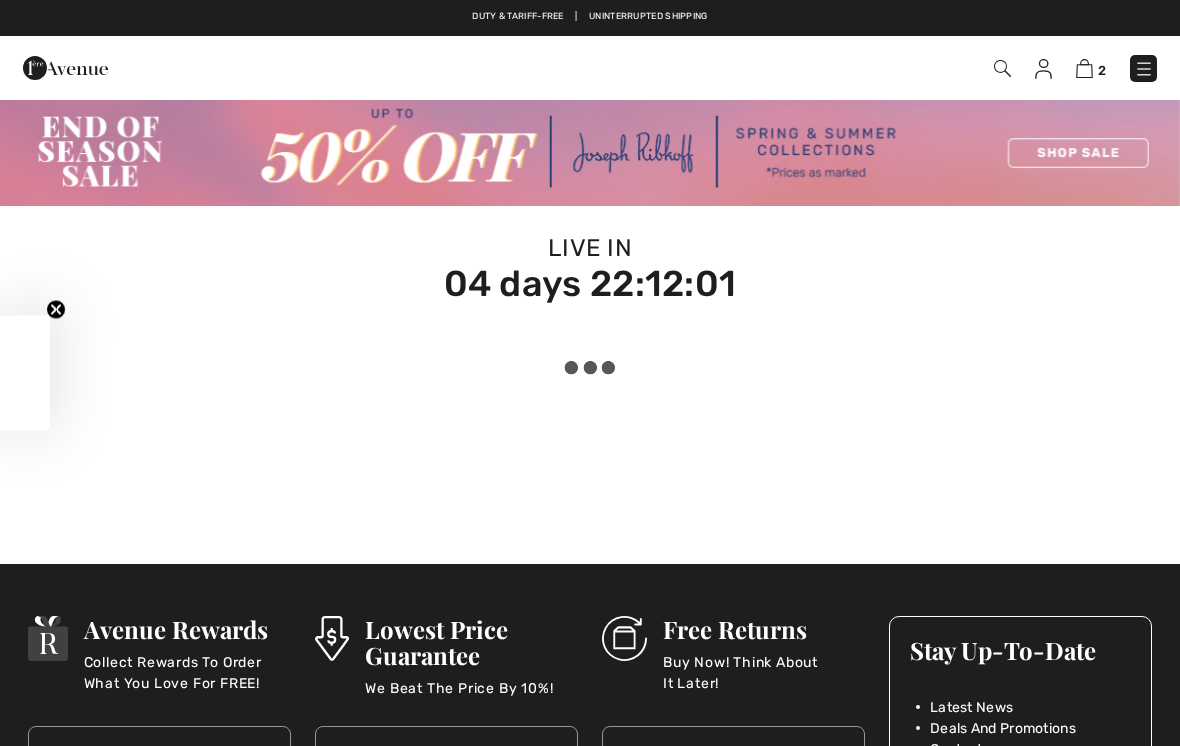 scroll, scrollTop: 0, scrollLeft: 0, axis: both 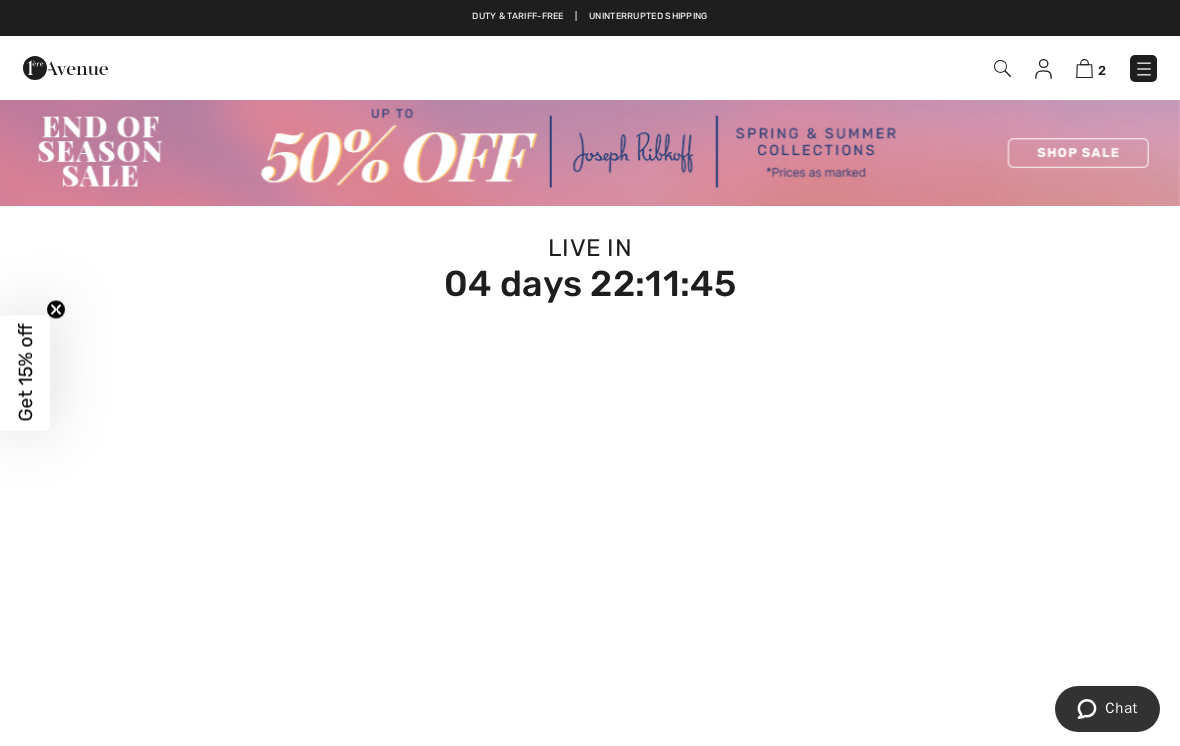 click at bounding box center [1144, 69] 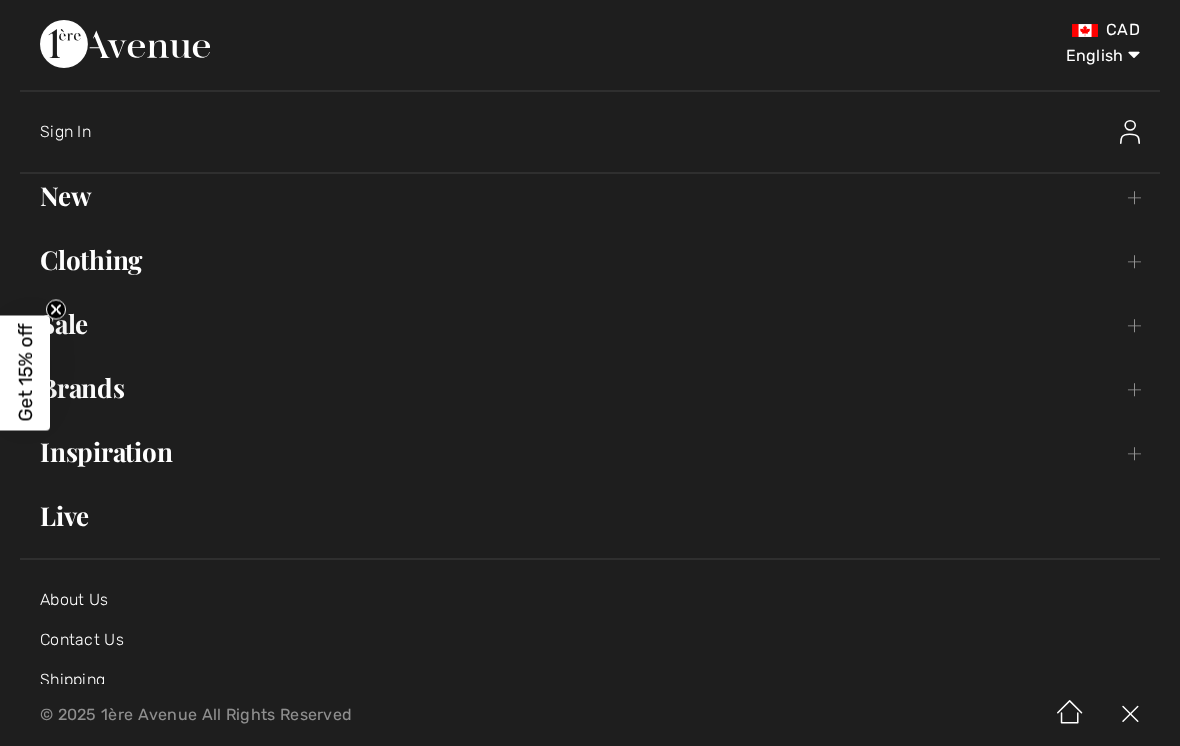 click on "New Toggle submenu" at bounding box center (590, 196) 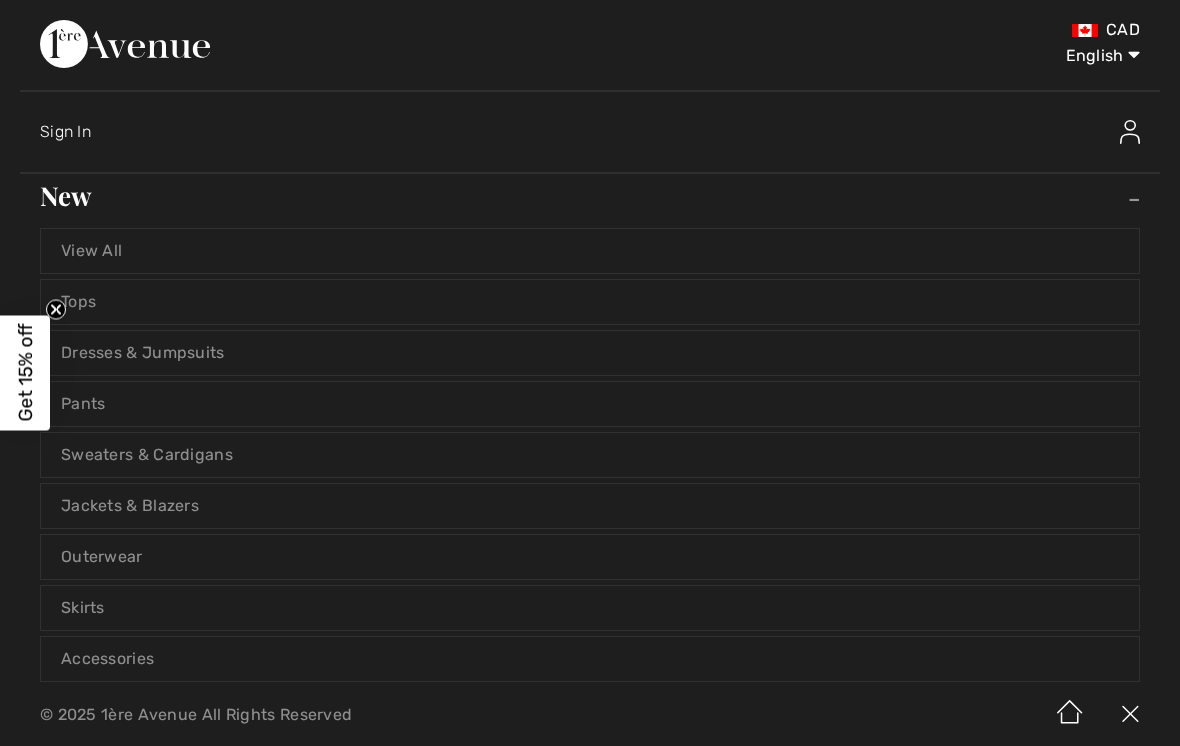 click on "View All" at bounding box center [590, 251] 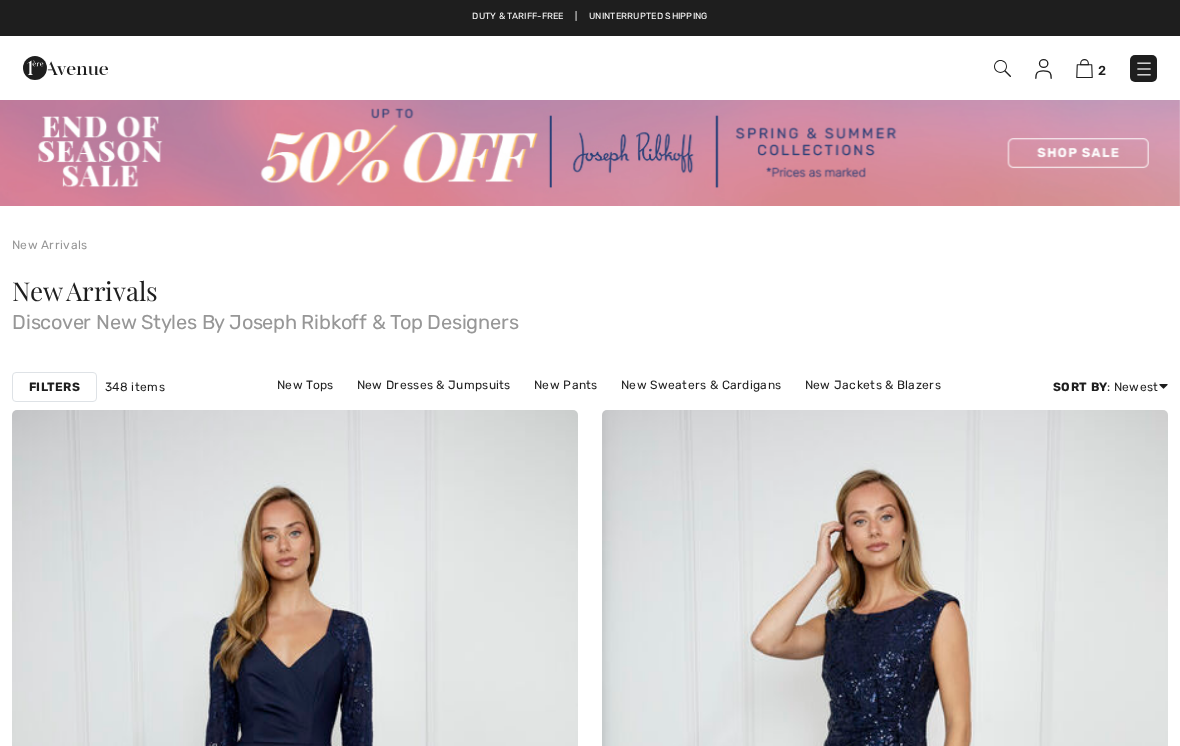 scroll, scrollTop: 0, scrollLeft: 0, axis: both 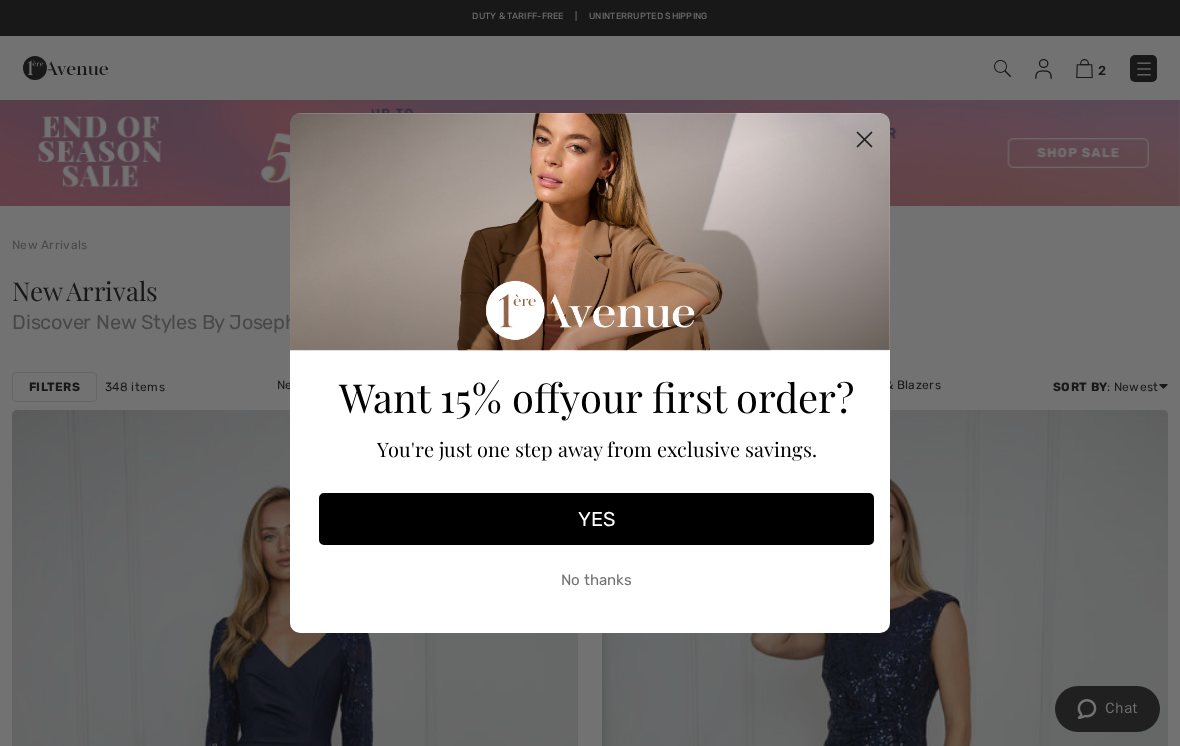 click 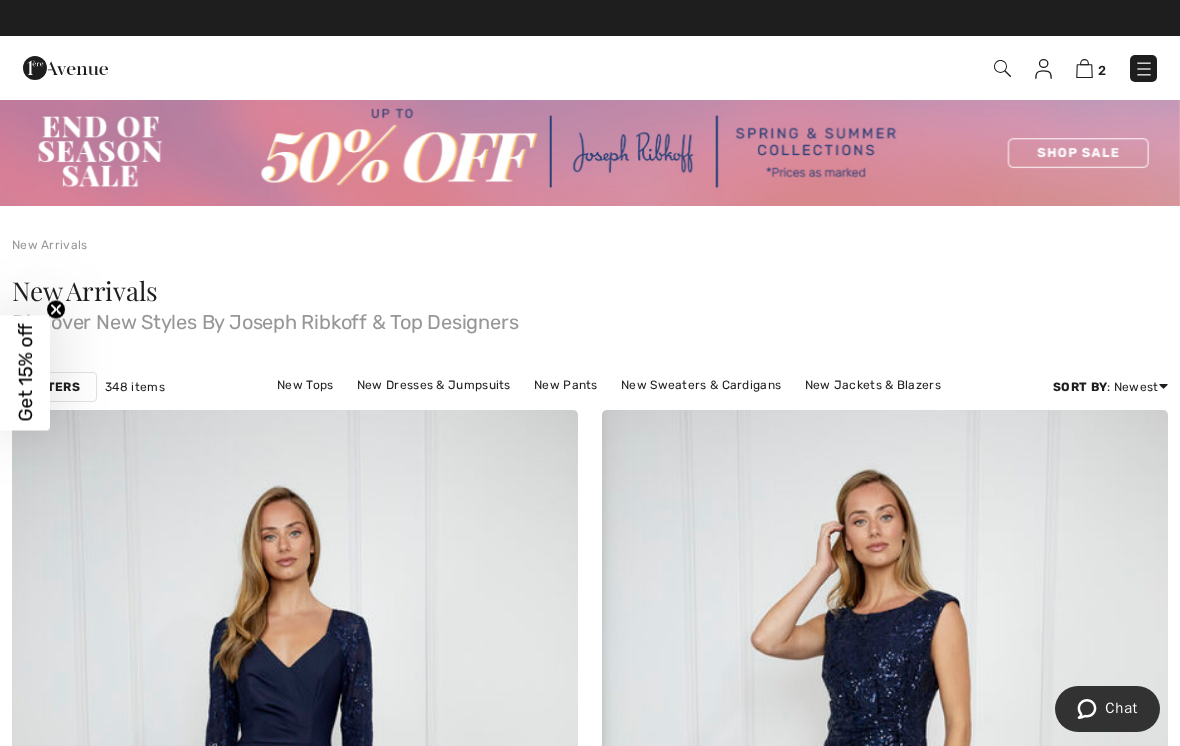 click on "Filters" at bounding box center [54, 387] 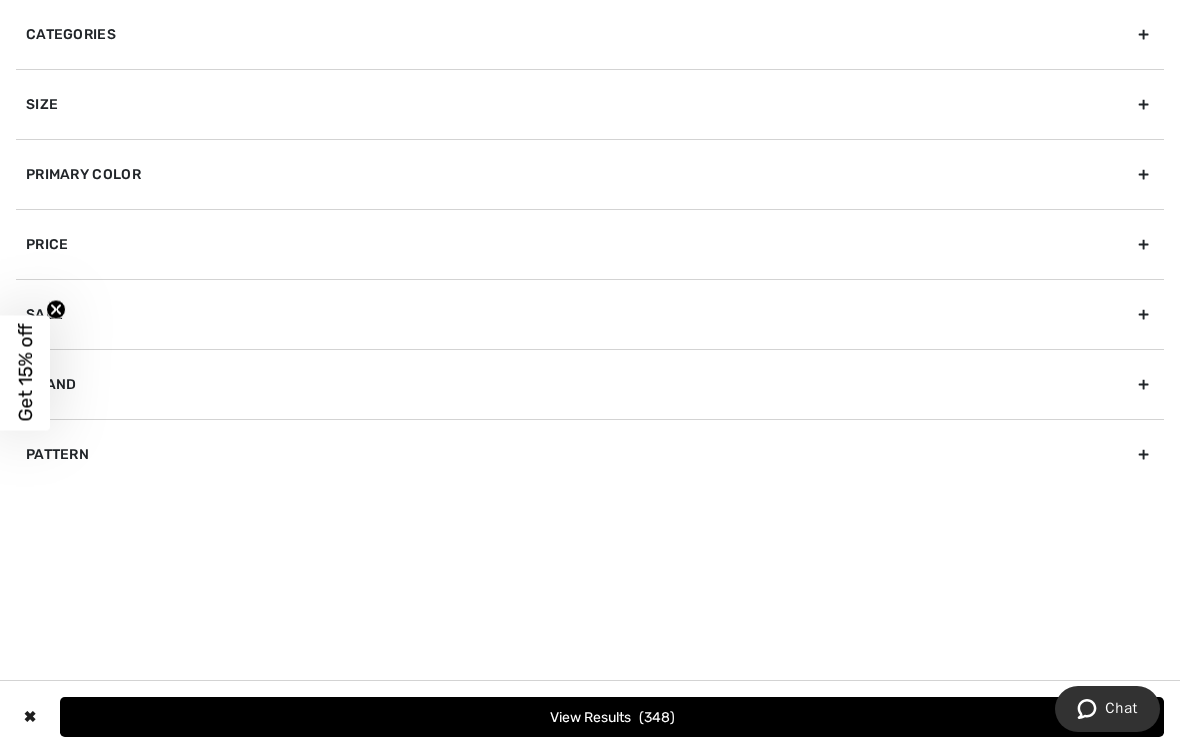 click on "Brand" at bounding box center [590, 384] 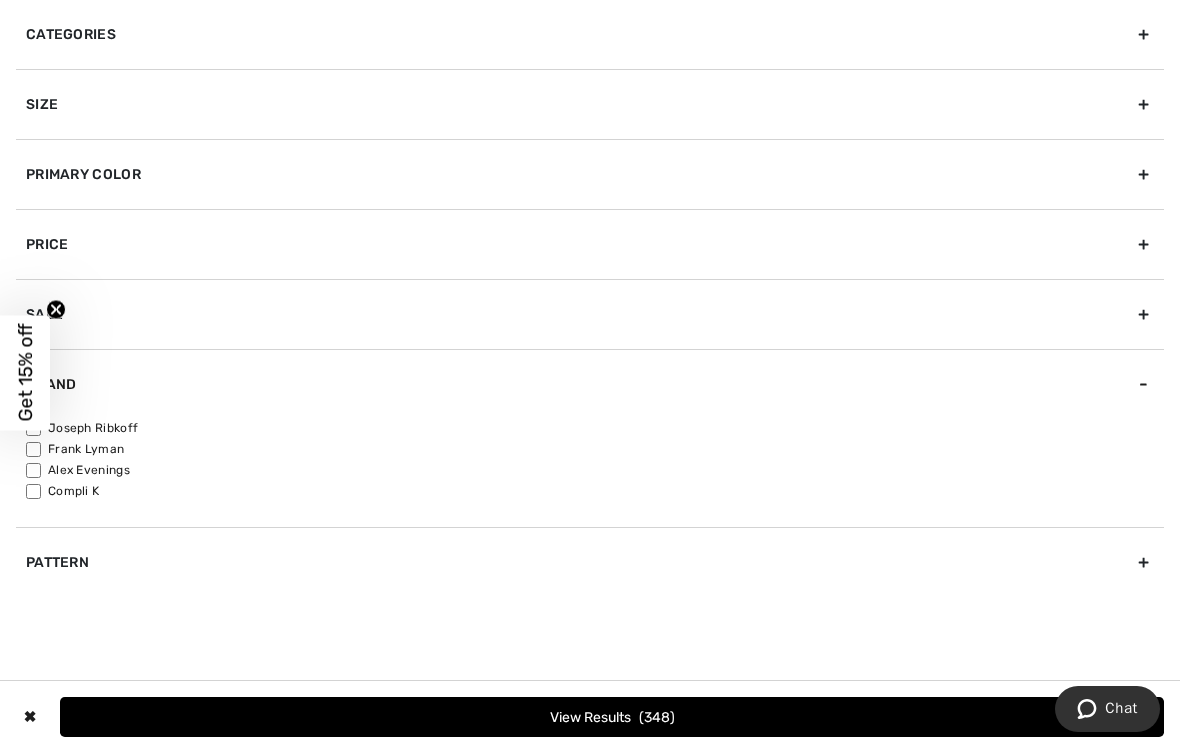 click on "Joseph Ribkoff" at bounding box center (595, 428) 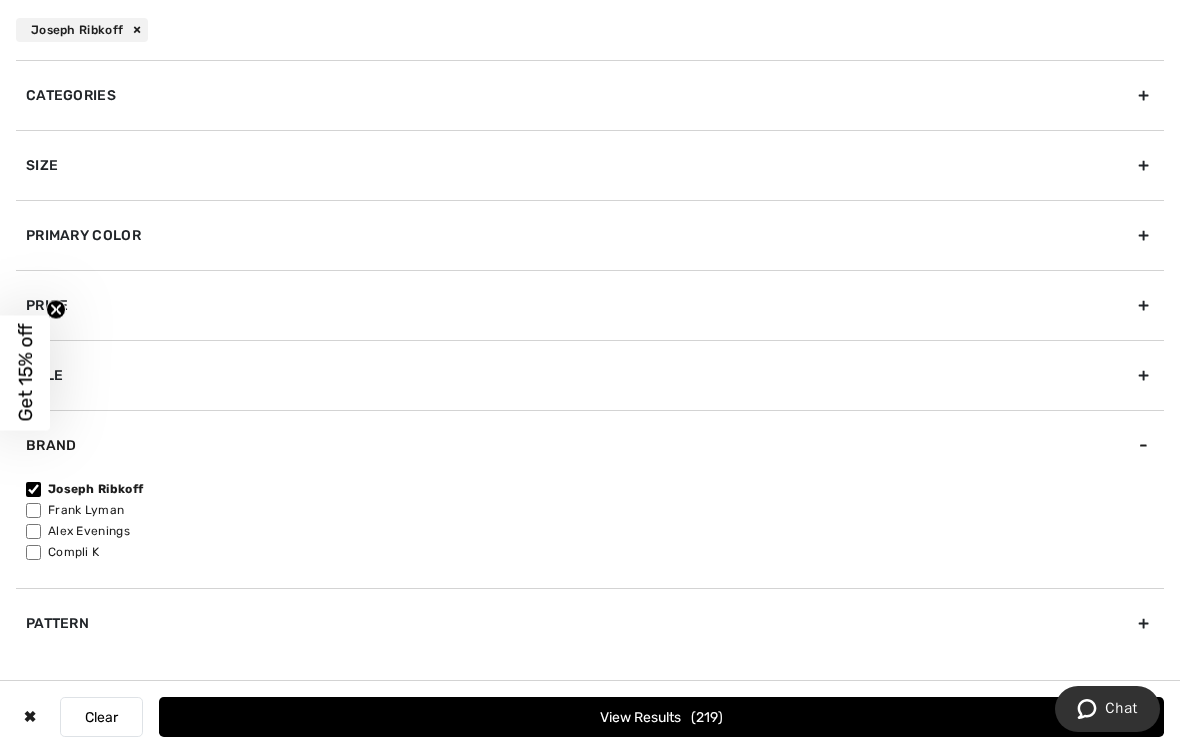 click on "View Results 219" at bounding box center (661, 717) 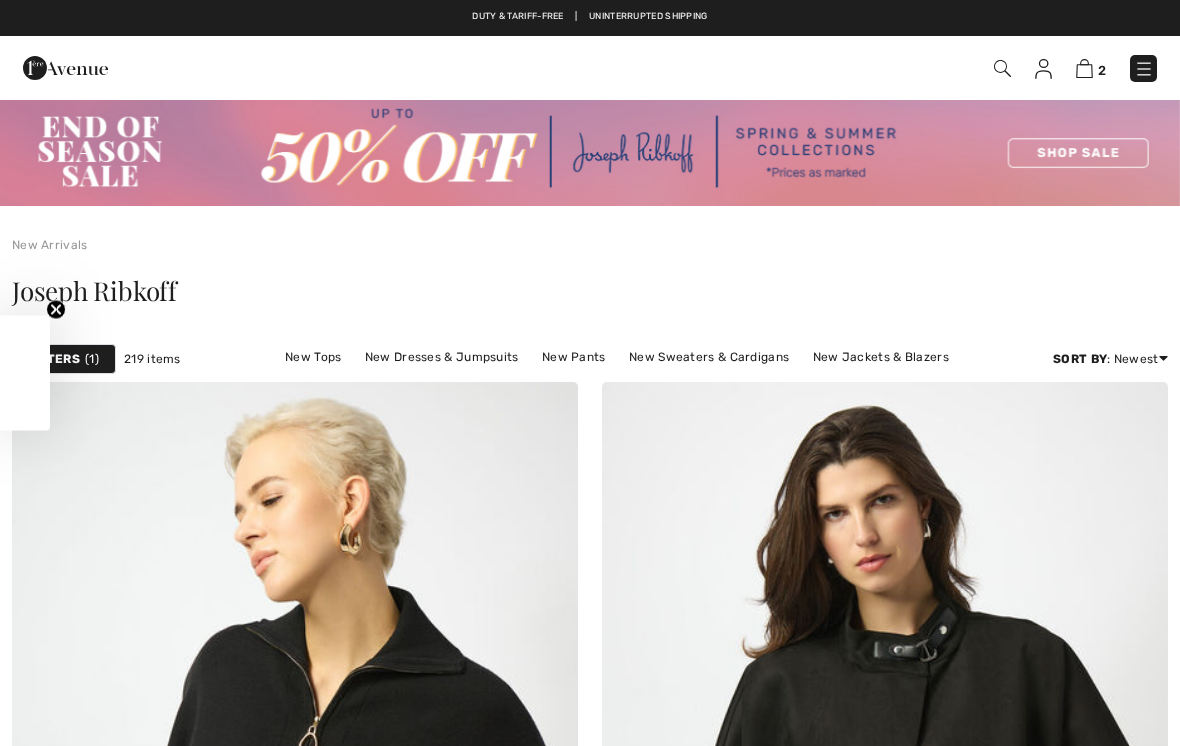 checkbox on "true" 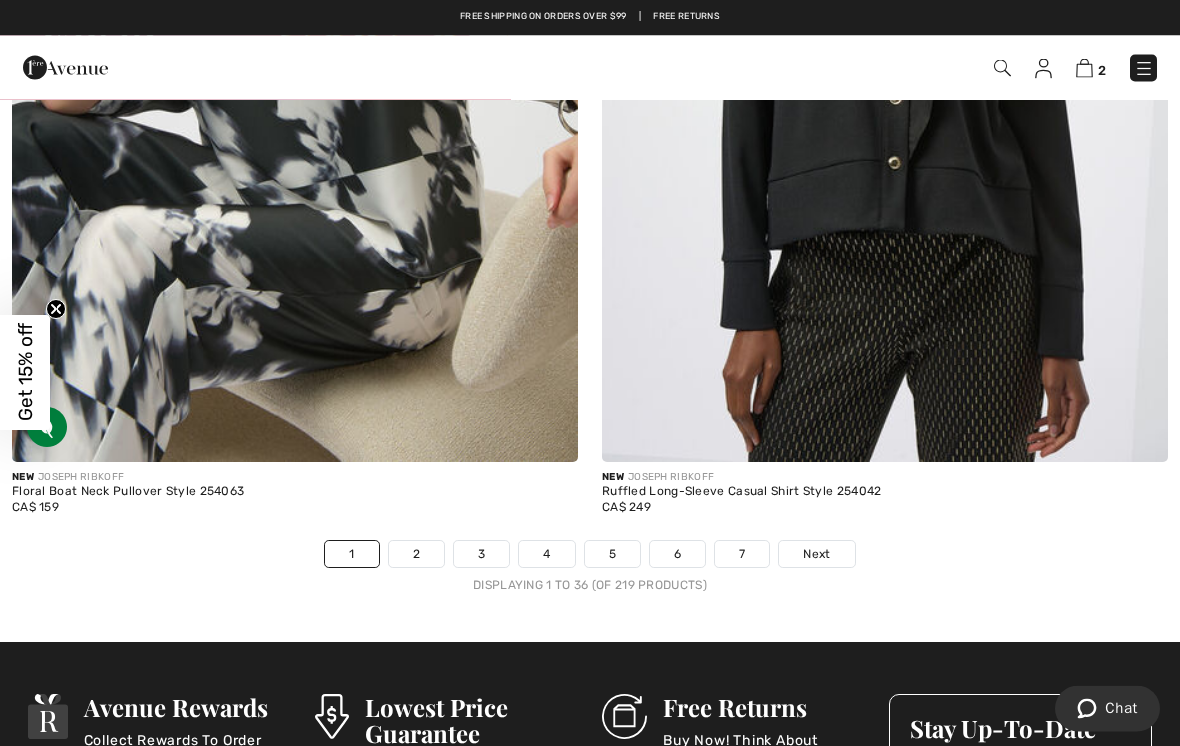 scroll, scrollTop: 17344, scrollLeft: 0, axis: vertical 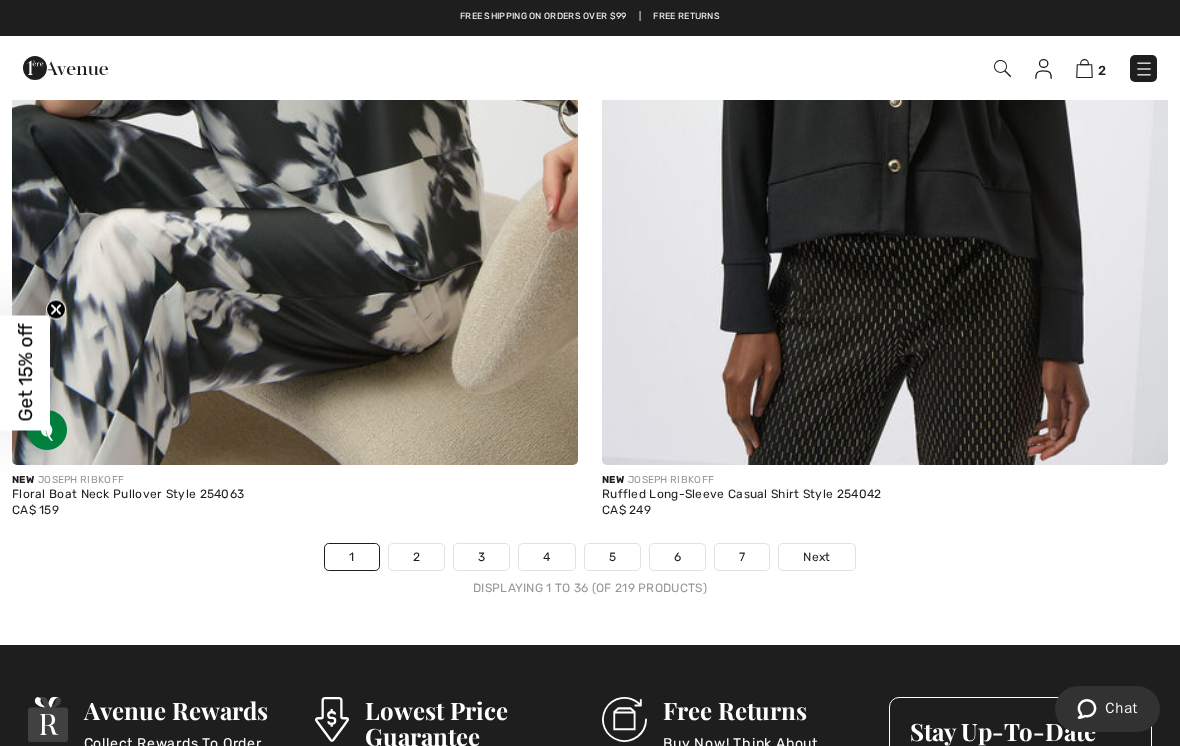 click on "Next" at bounding box center [816, 557] 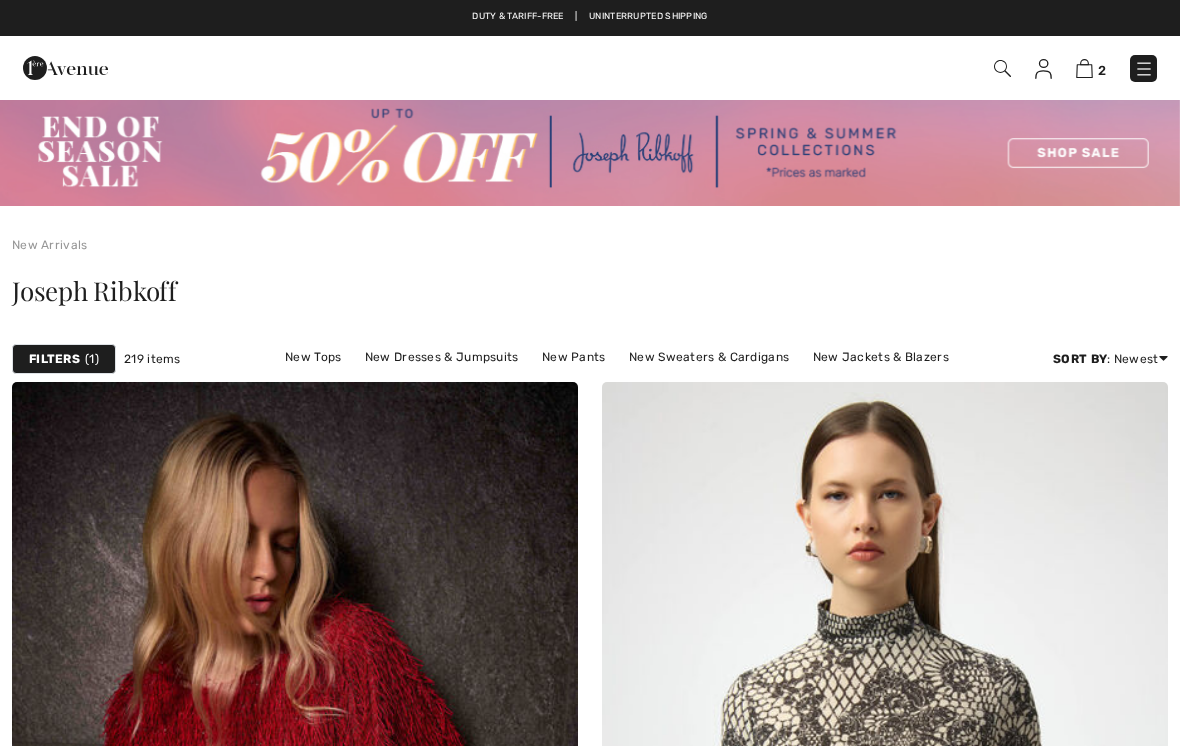 scroll, scrollTop: 0, scrollLeft: 0, axis: both 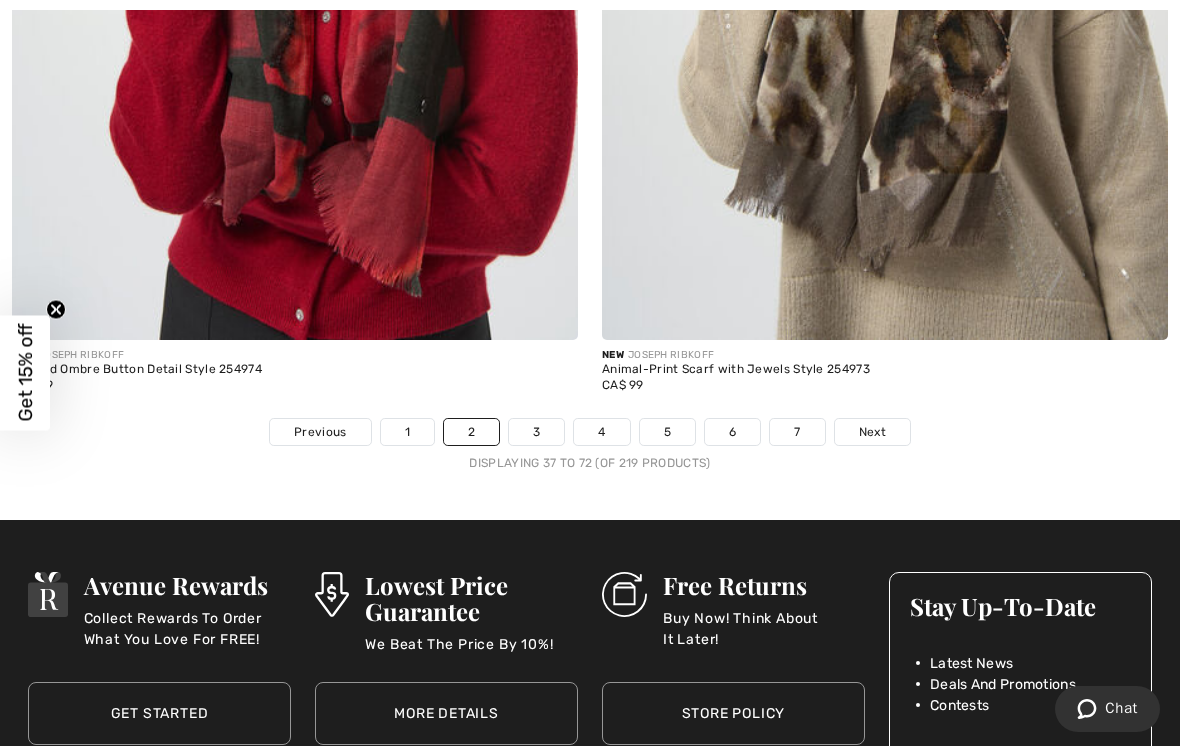 click on "Next" at bounding box center [872, 432] 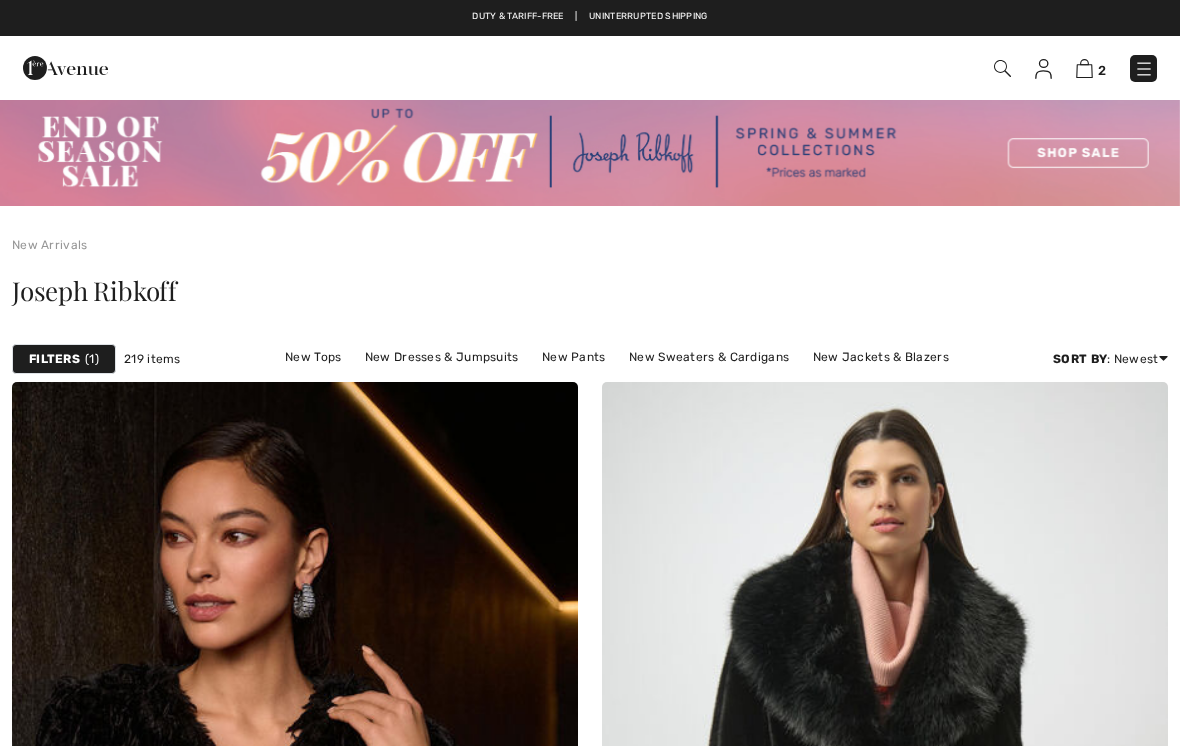 scroll, scrollTop: 0, scrollLeft: 0, axis: both 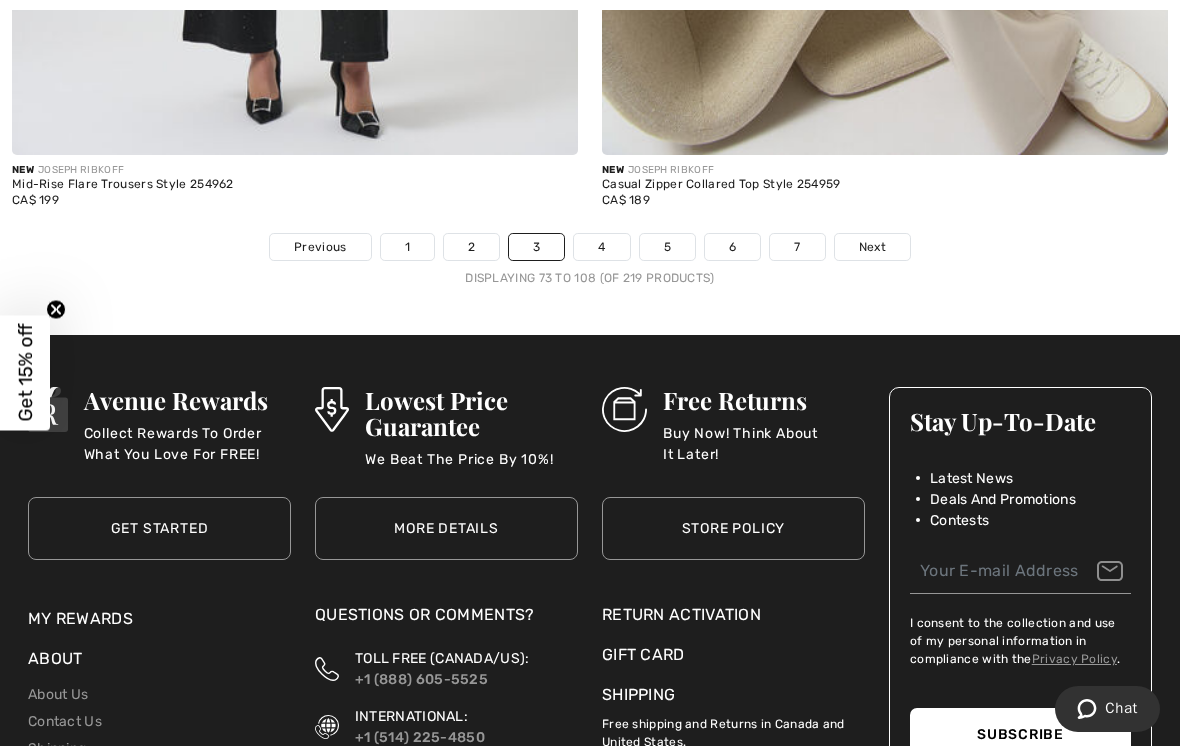 click on "Next" at bounding box center (872, 247) 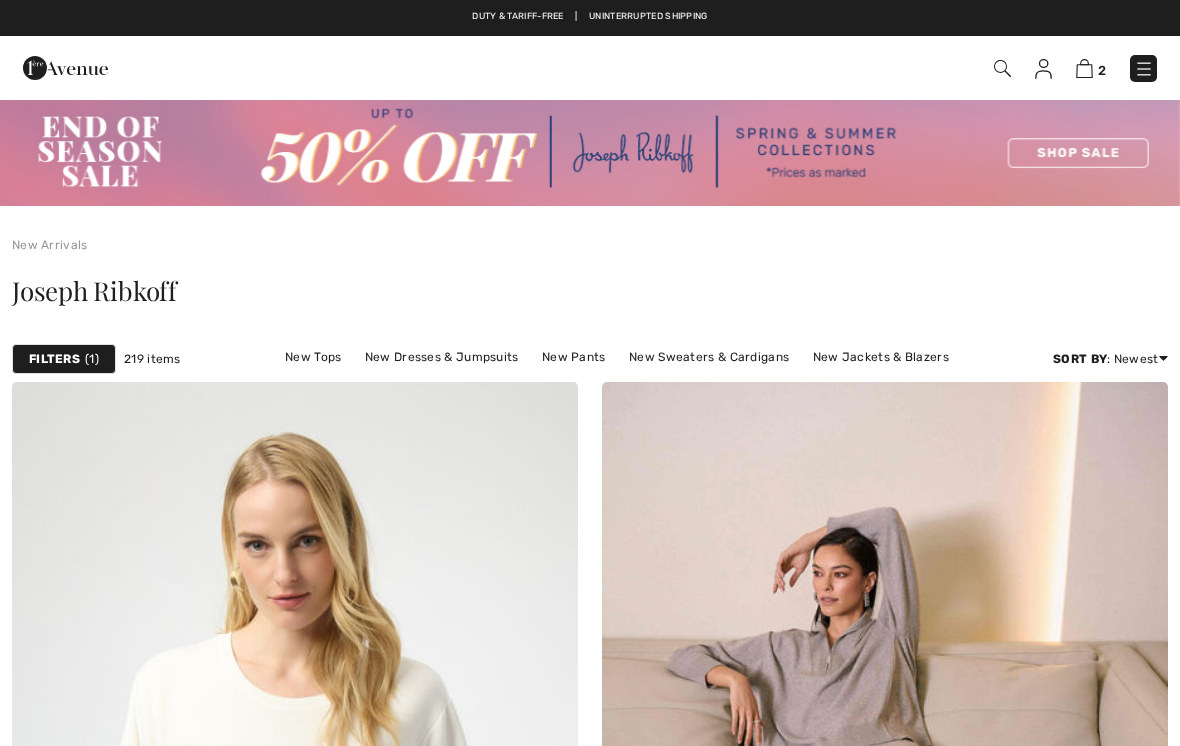 scroll, scrollTop: 0, scrollLeft: 0, axis: both 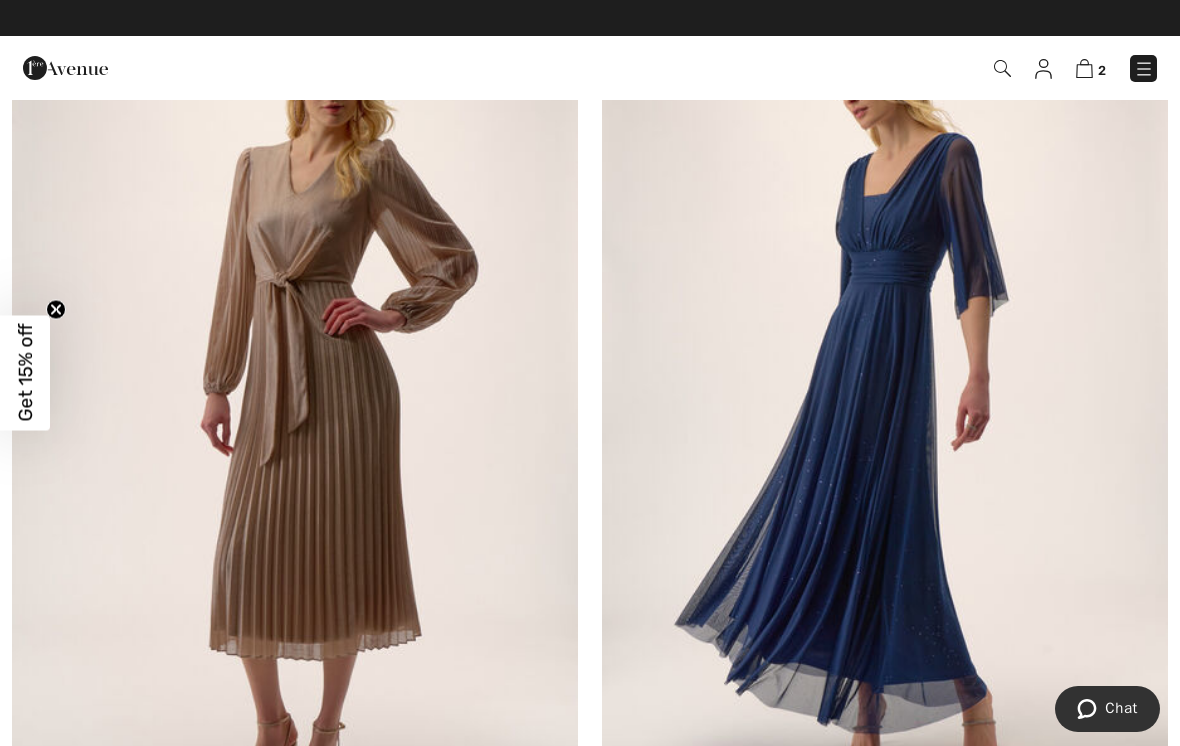 click at bounding box center (885, 414) 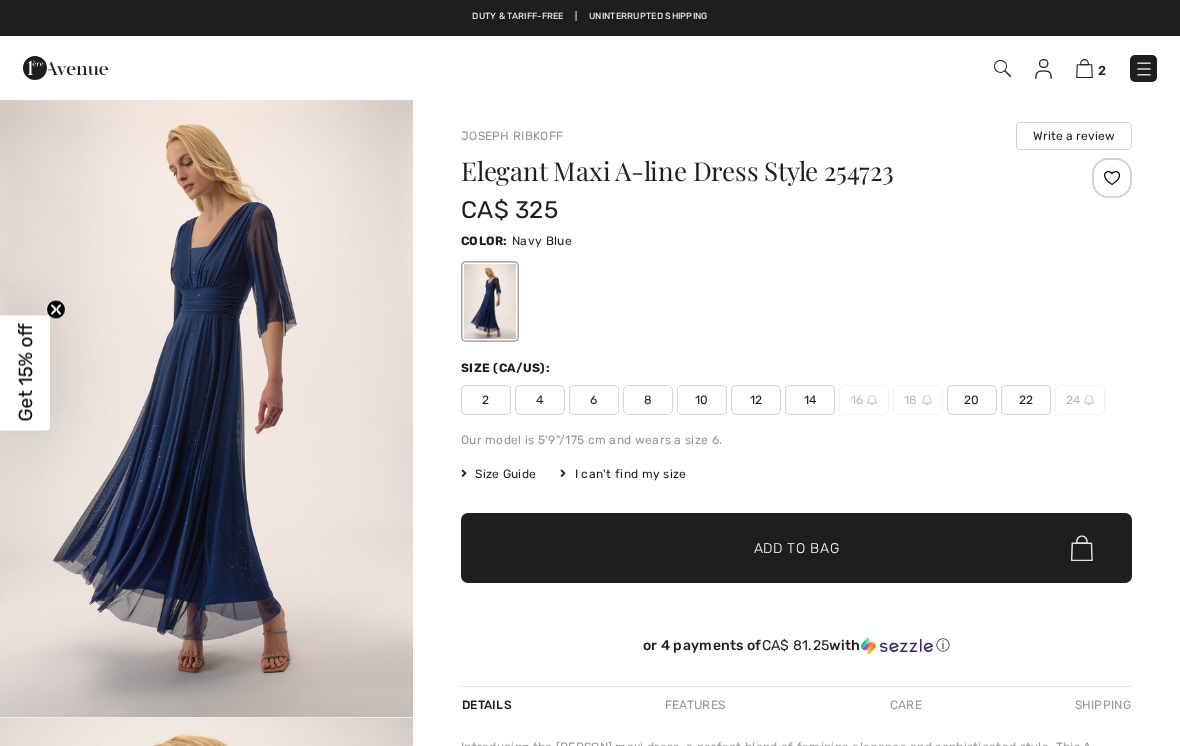 scroll, scrollTop: 0, scrollLeft: 0, axis: both 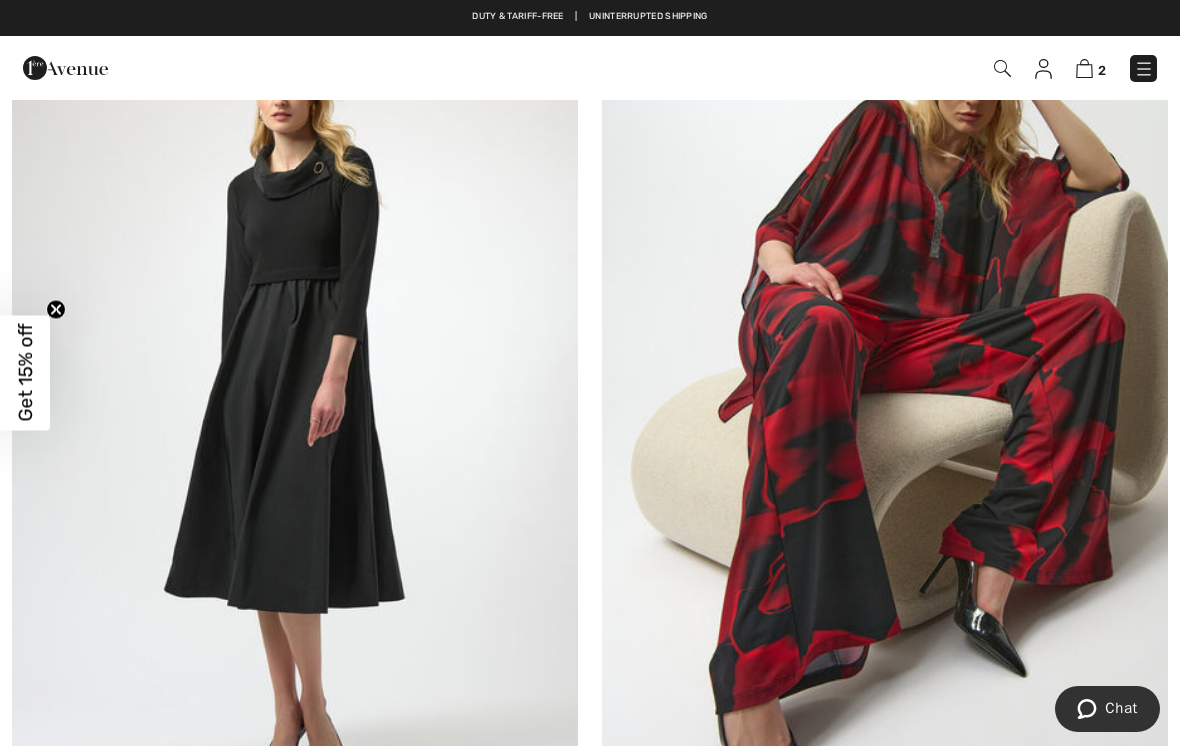 click at bounding box center [295, 394] 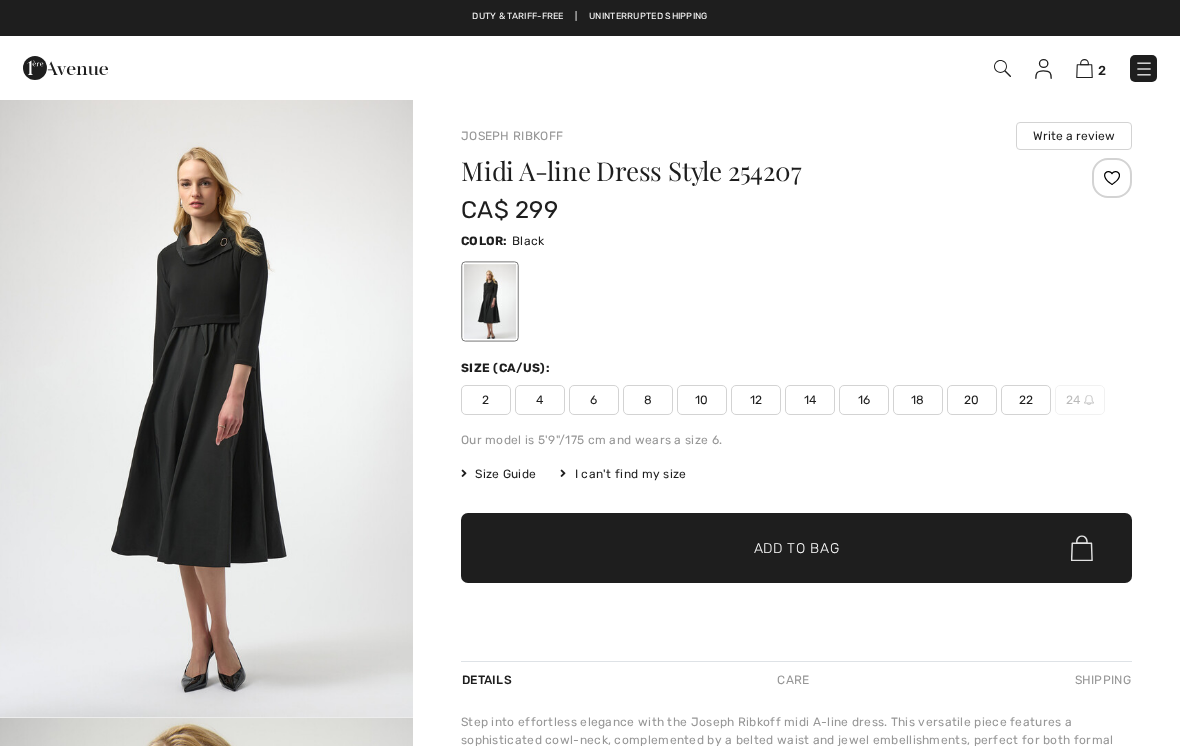 scroll, scrollTop: 0, scrollLeft: 0, axis: both 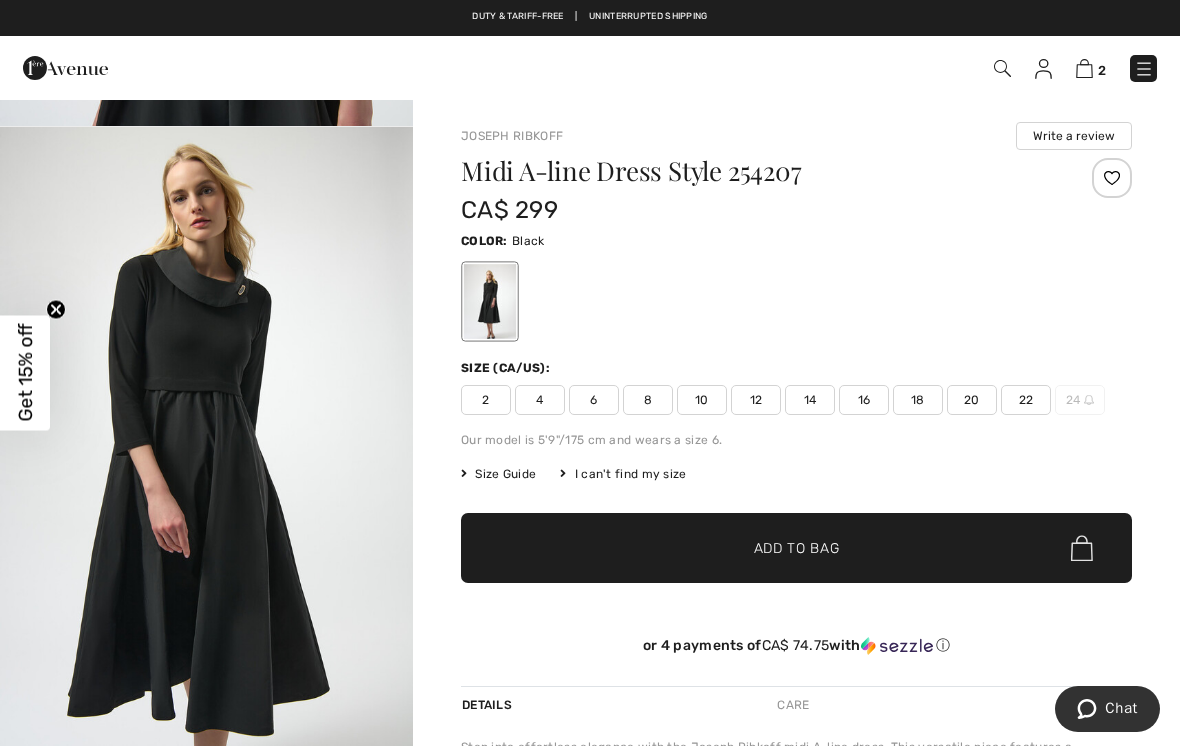 click on "12" at bounding box center [756, 400] 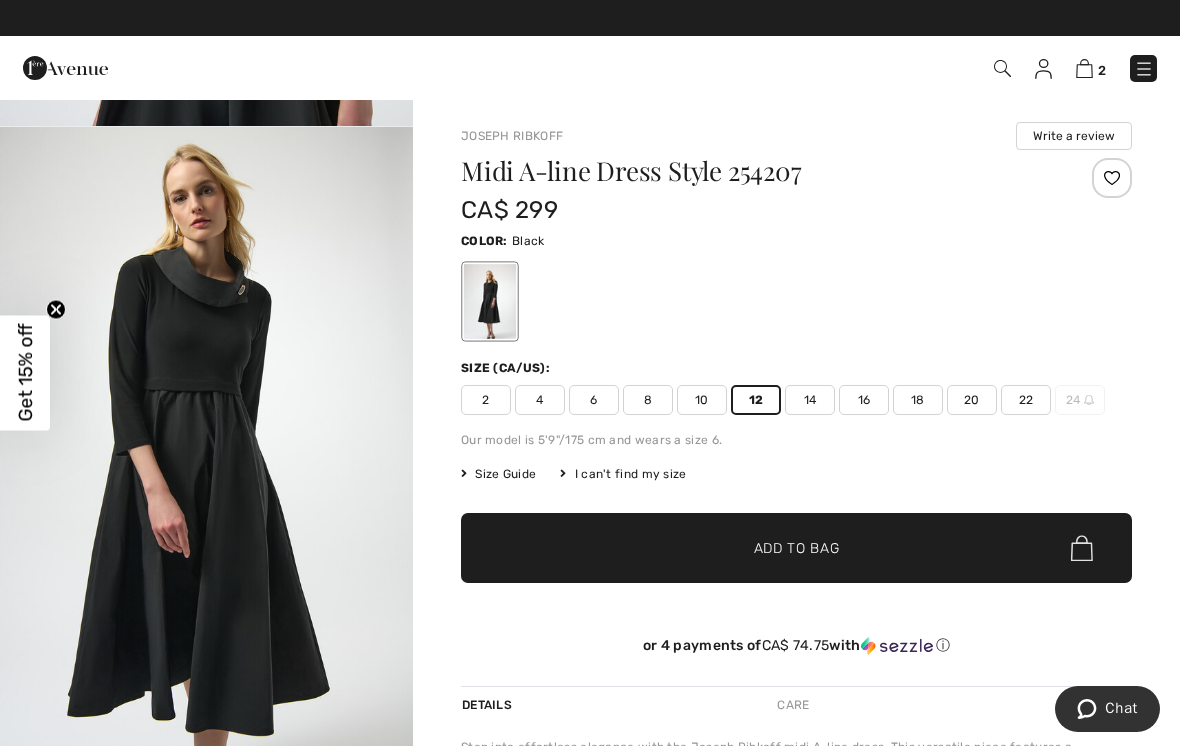 click on "✔ Added to Bag" at bounding box center [767, 548] 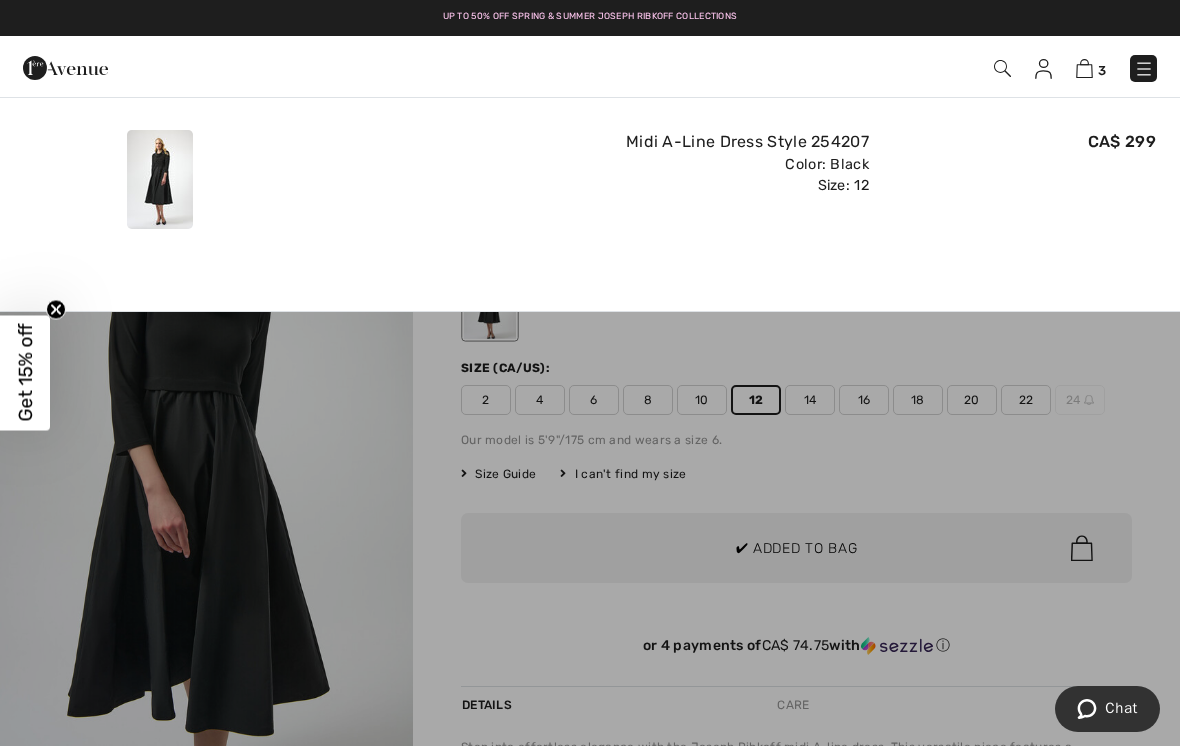 scroll, scrollTop: 0, scrollLeft: 0, axis: both 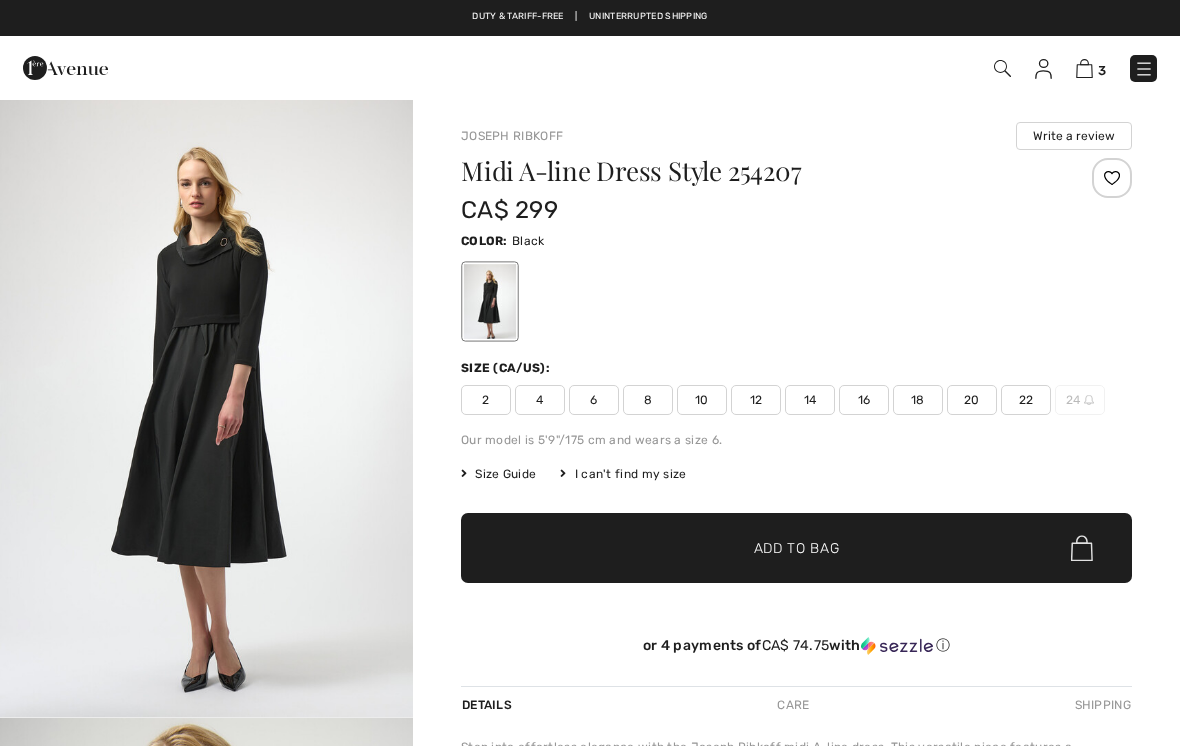 checkbox on "true" 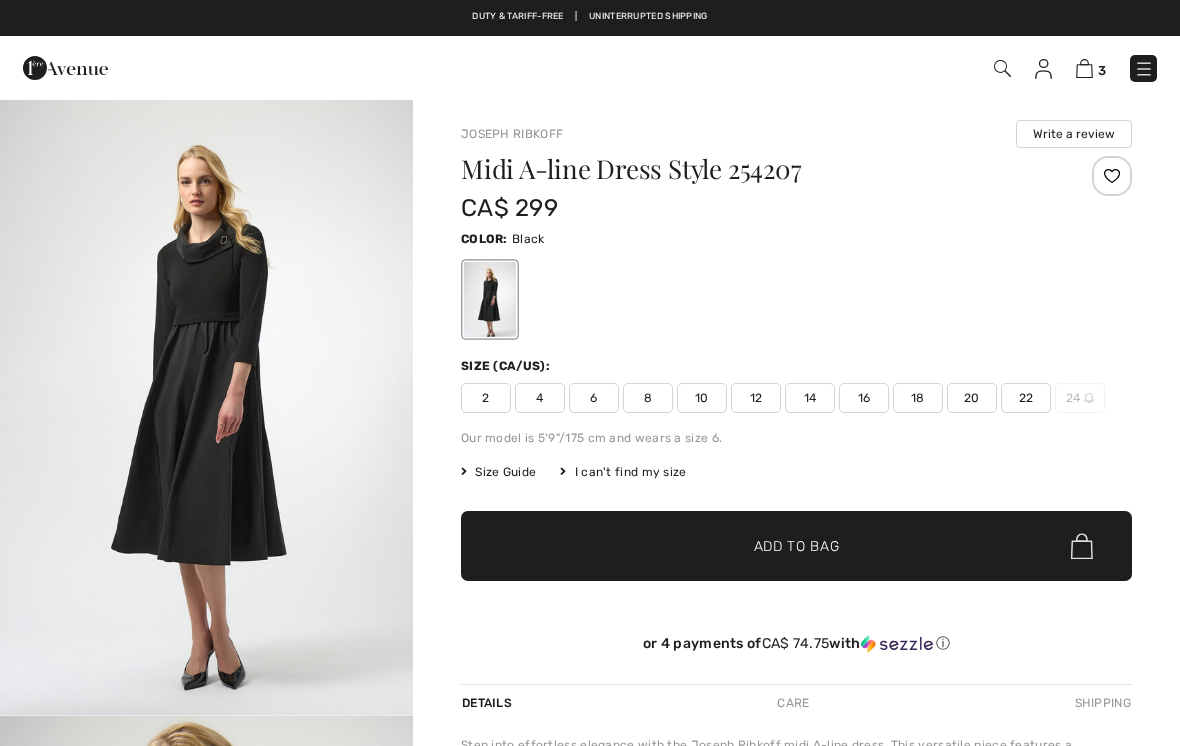 scroll, scrollTop: 0, scrollLeft: 0, axis: both 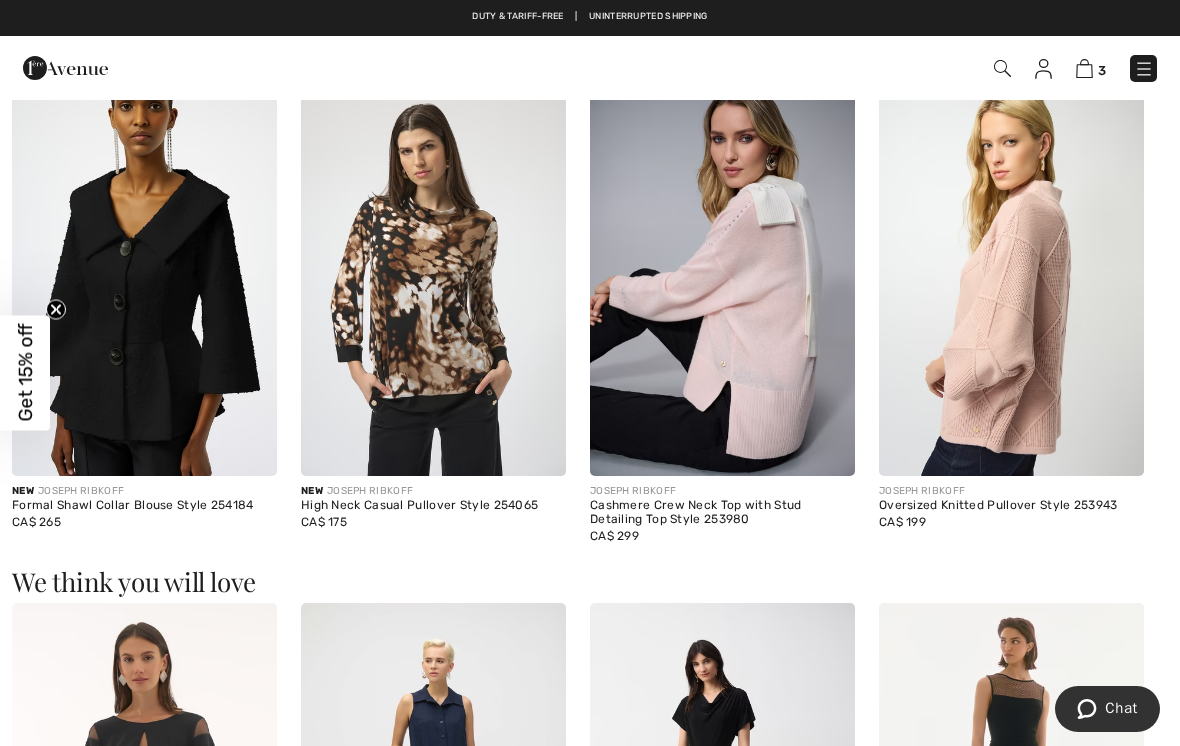 click at bounding box center [722, 278] 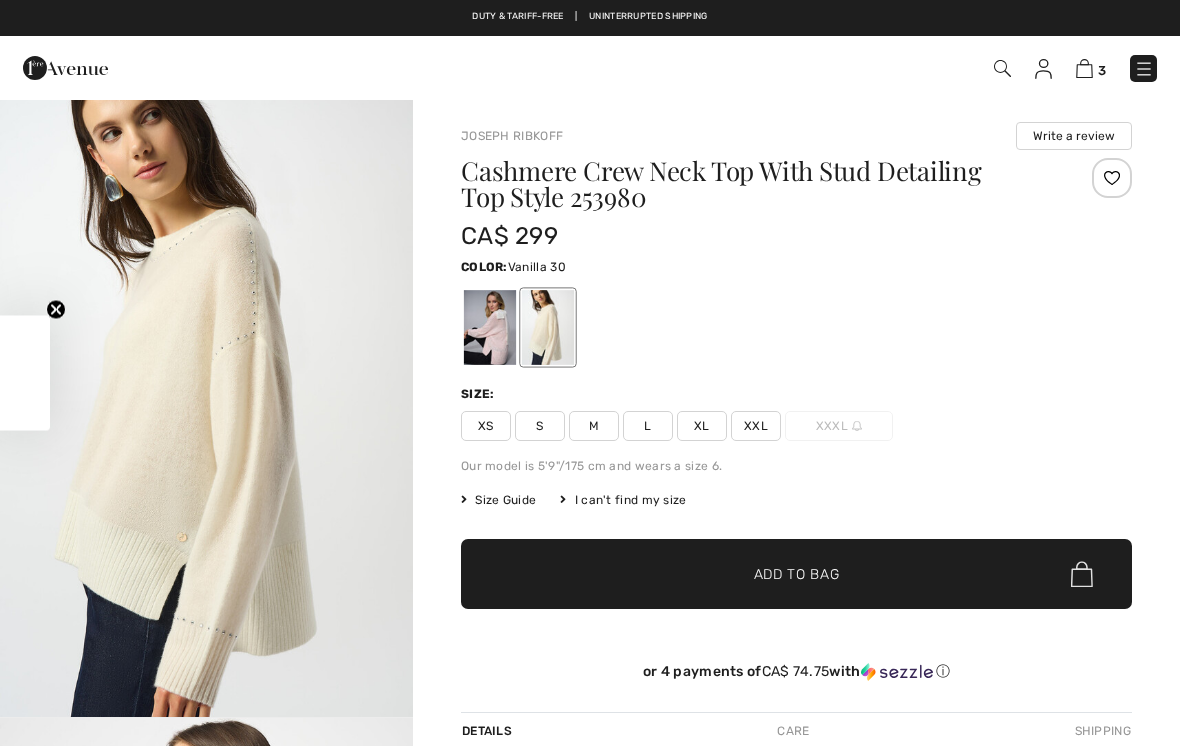 checkbox on "true" 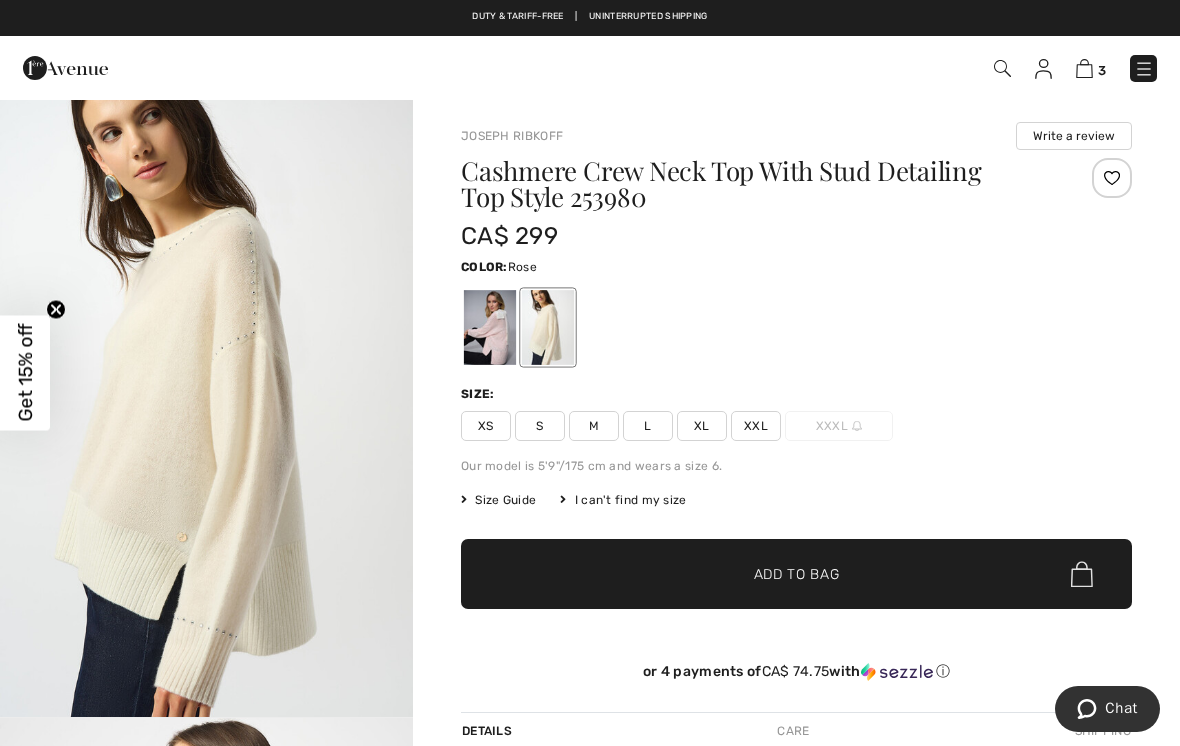 click at bounding box center [490, 327] 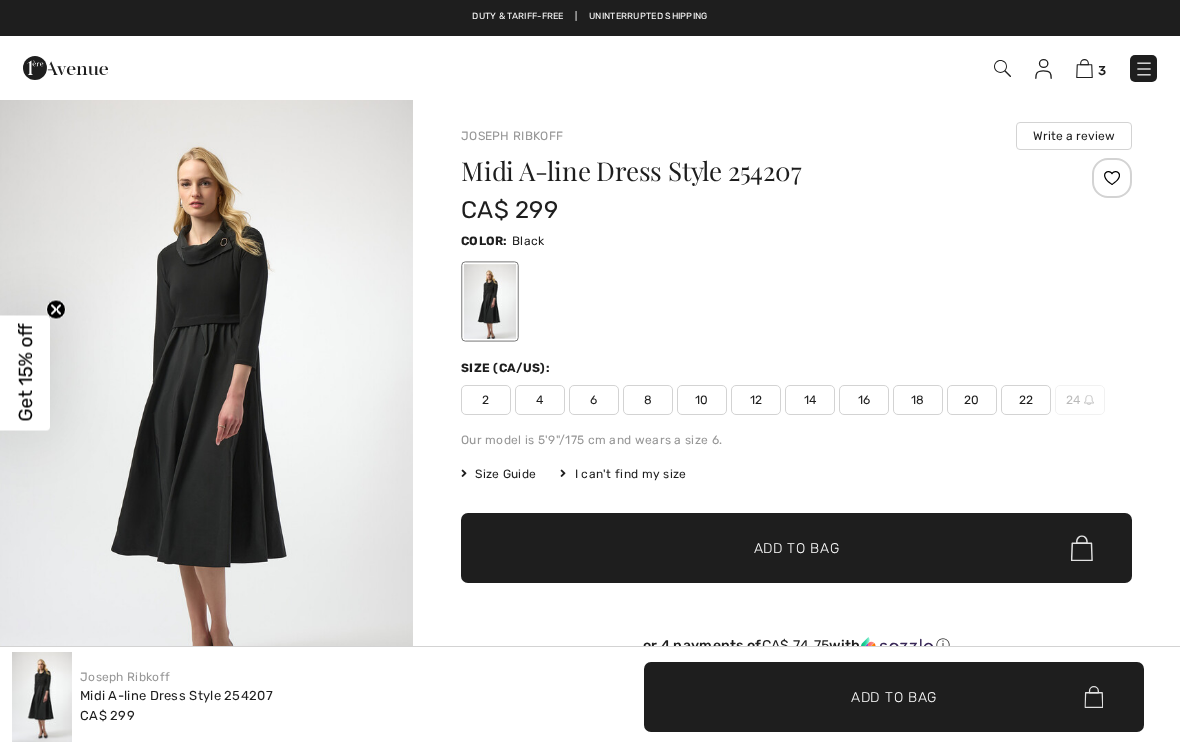 scroll, scrollTop: 1196, scrollLeft: 0, axis: vertical 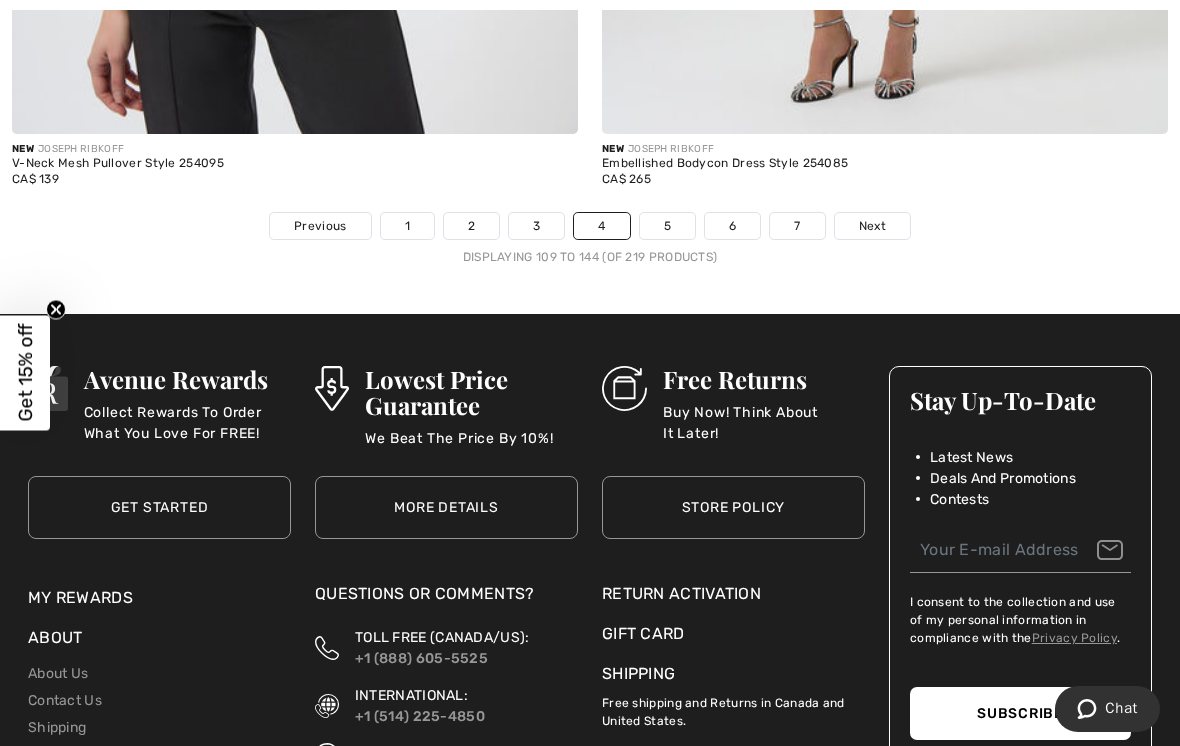 click on "Next" at bounding box center [872, 226] 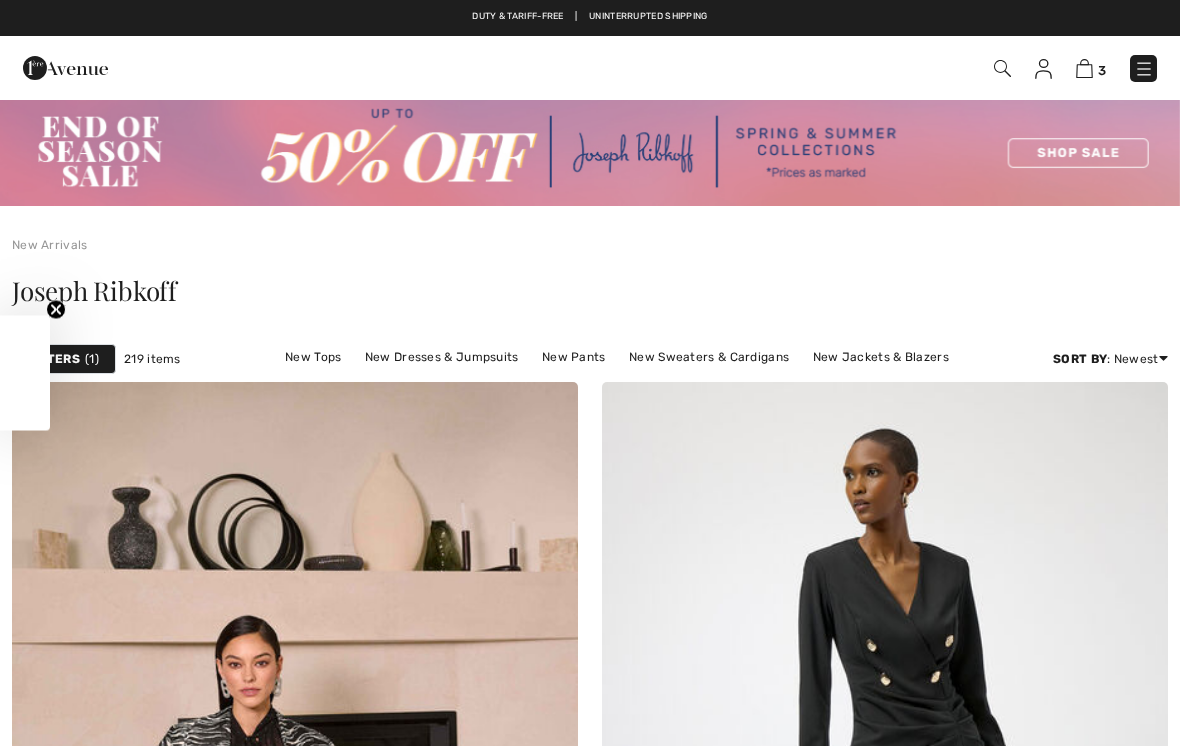 checkbox on "true" 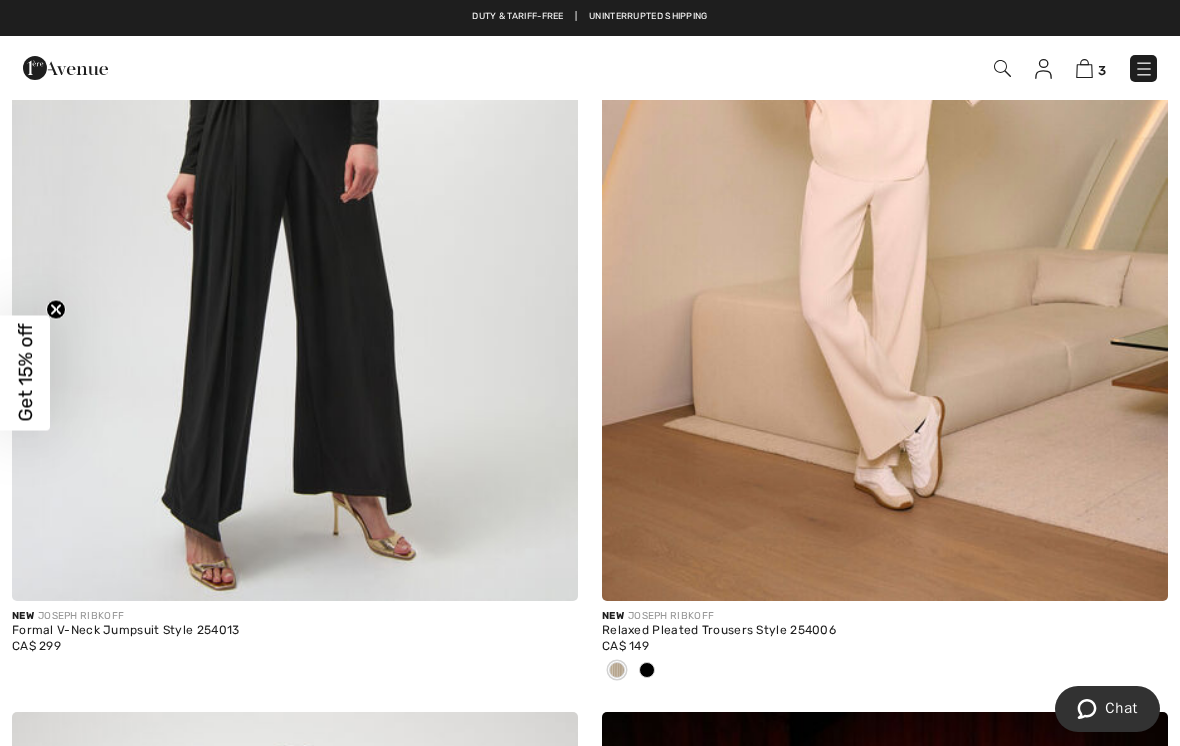 scroll, scrollTop: 9193, scrollLeft: 0, axis: vertical 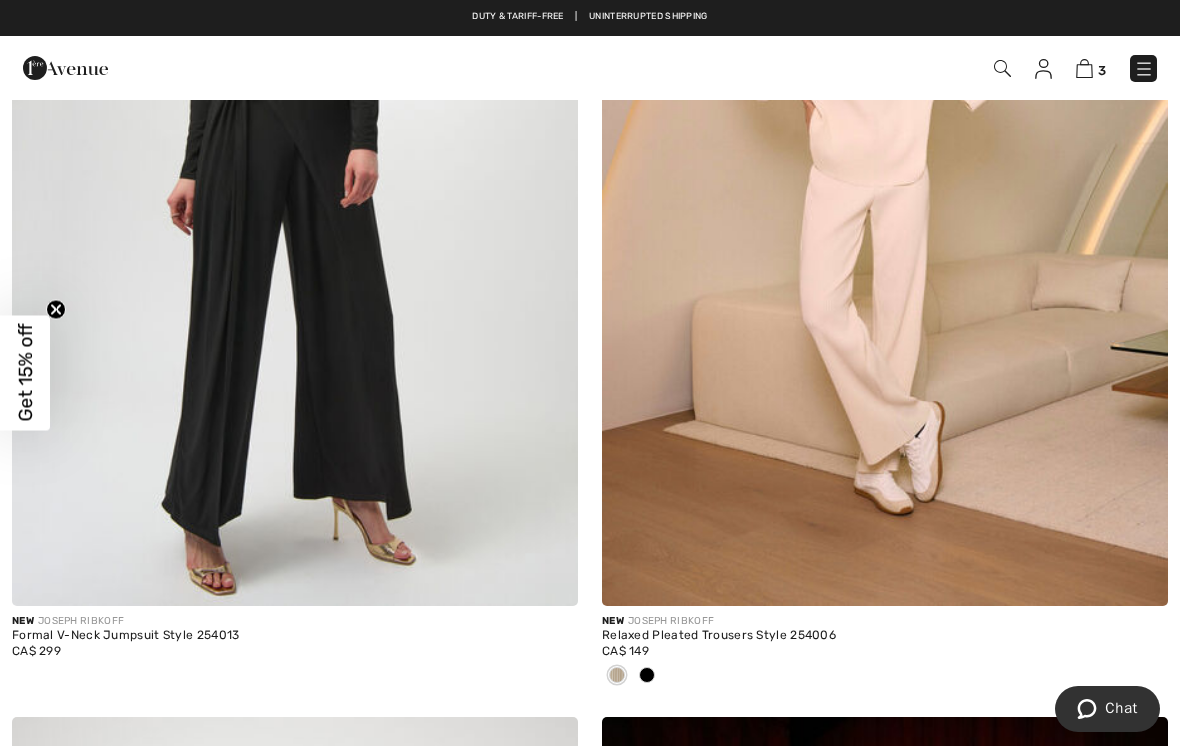 click at bounding box center (885, 181) 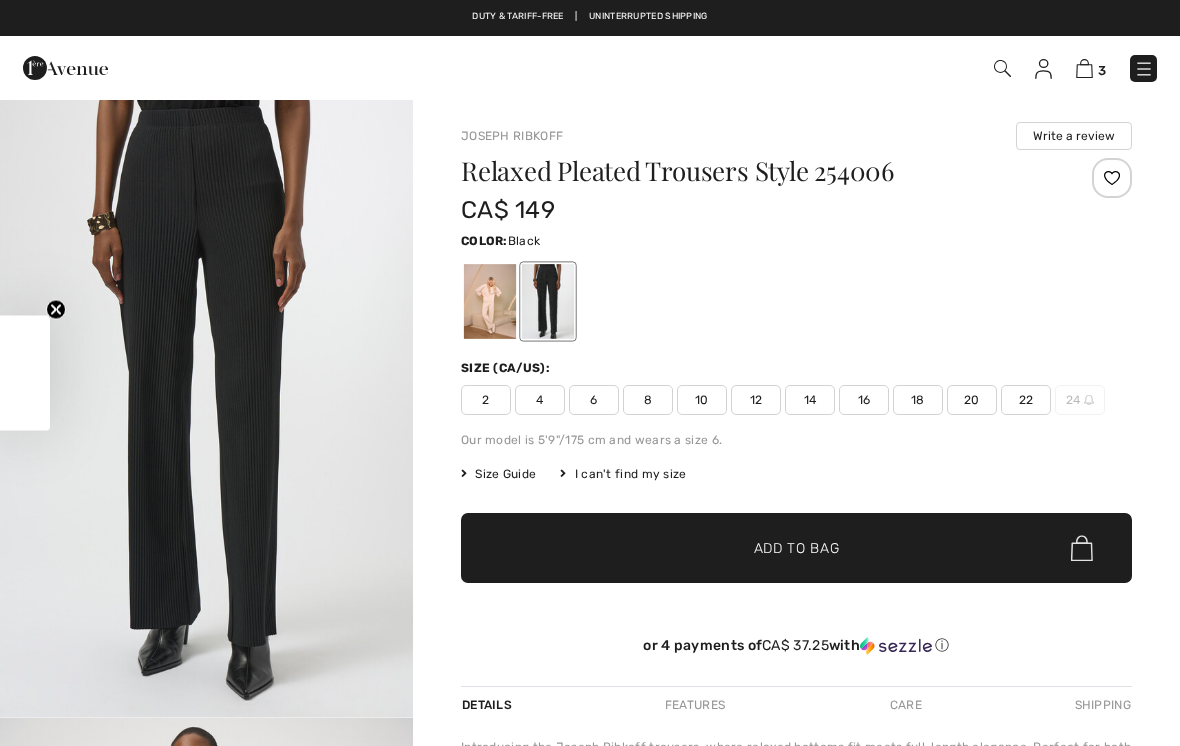 scroll, scrollTop: 0, scrollLeft: 0, axis: both 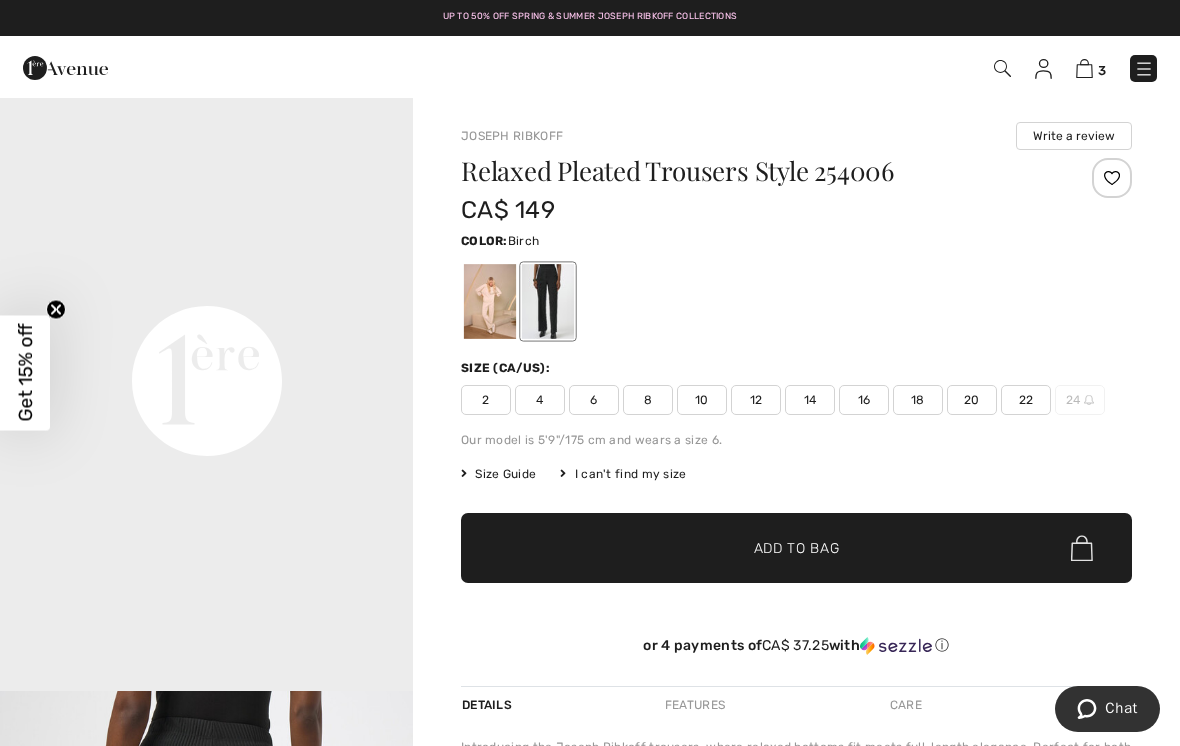 click at bounding box center (490, 301) 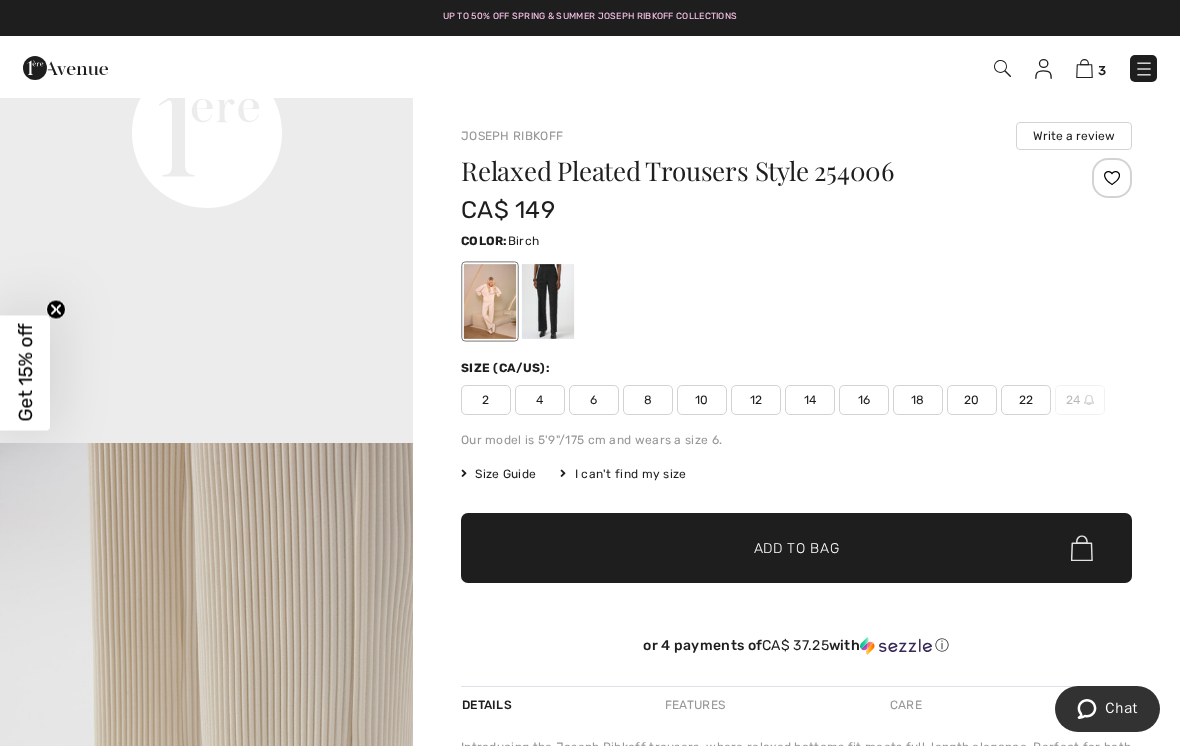 scroll, scrollTop: 1507, scrollLeft: 0, axis: vertical 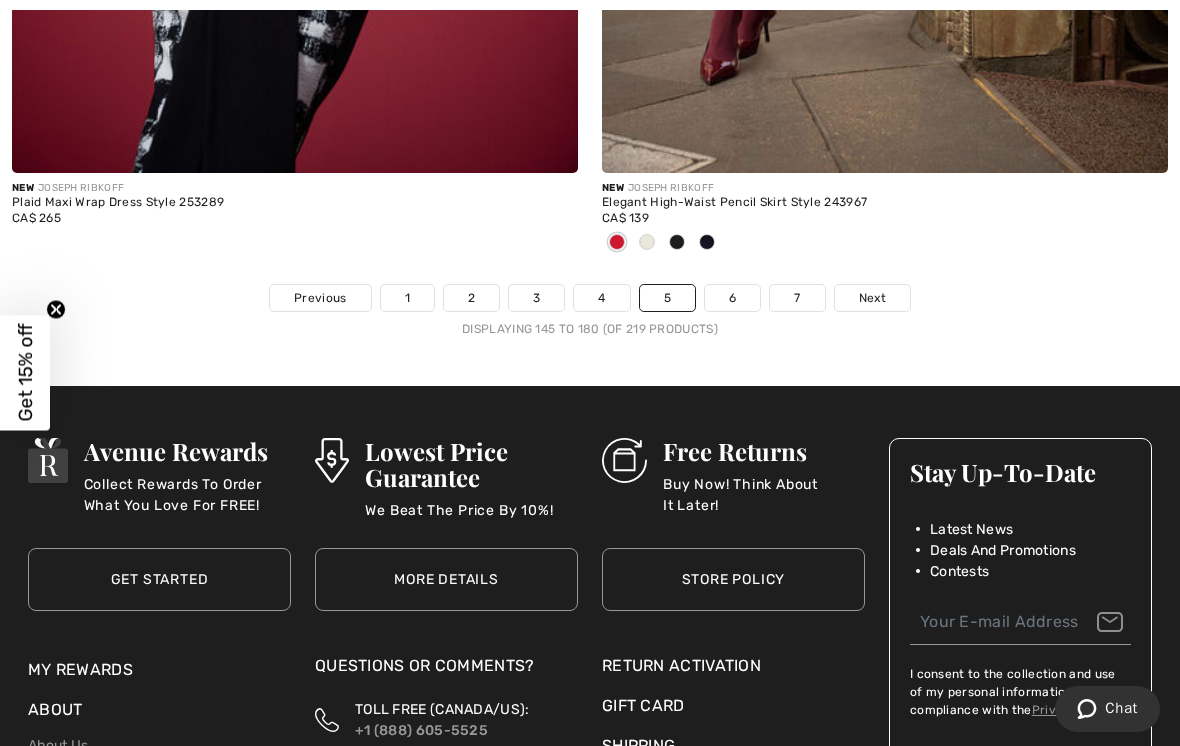 click on "6" at bounding box center [732, 298] 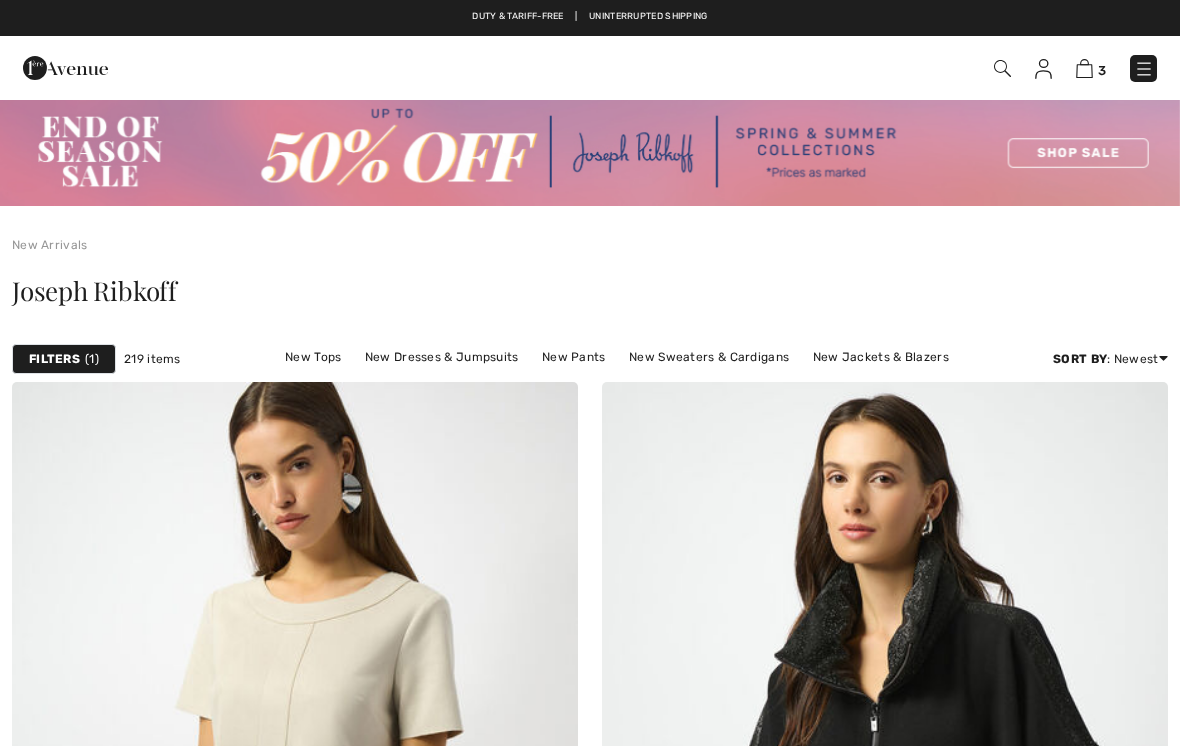 scroll, scrollTop: 0, scrollLeft: 0, axis: both 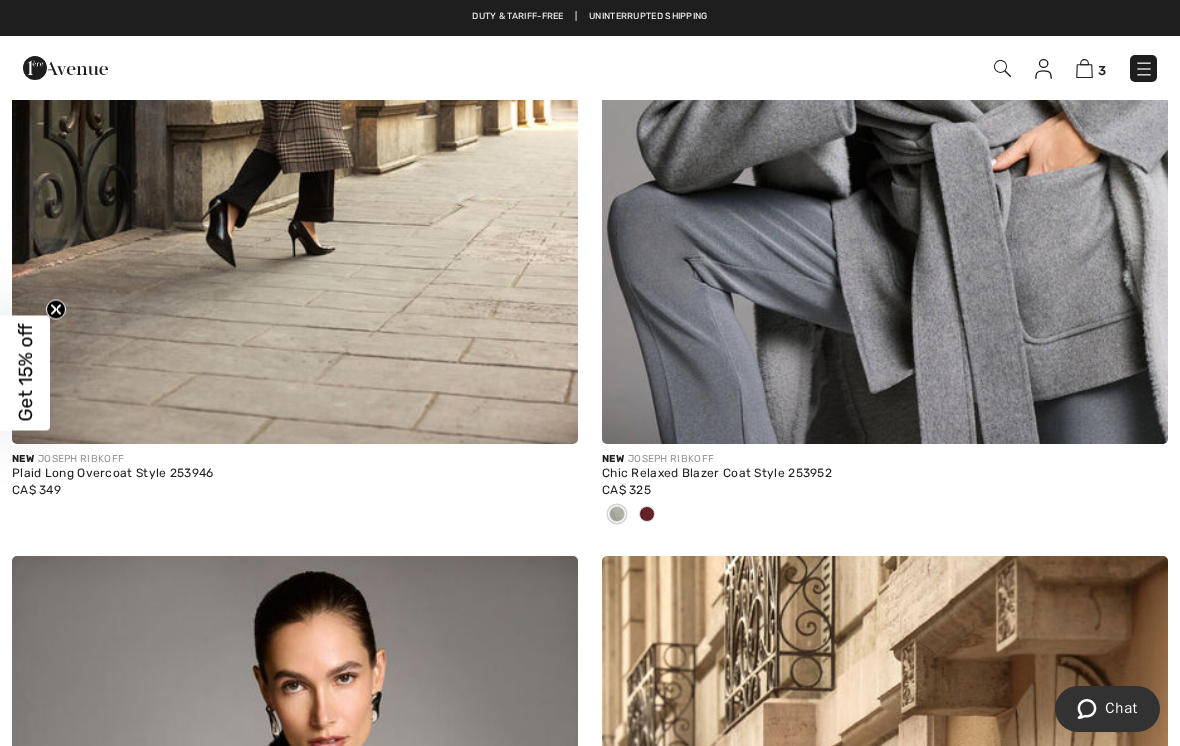 click at bounding box center (885, 19) 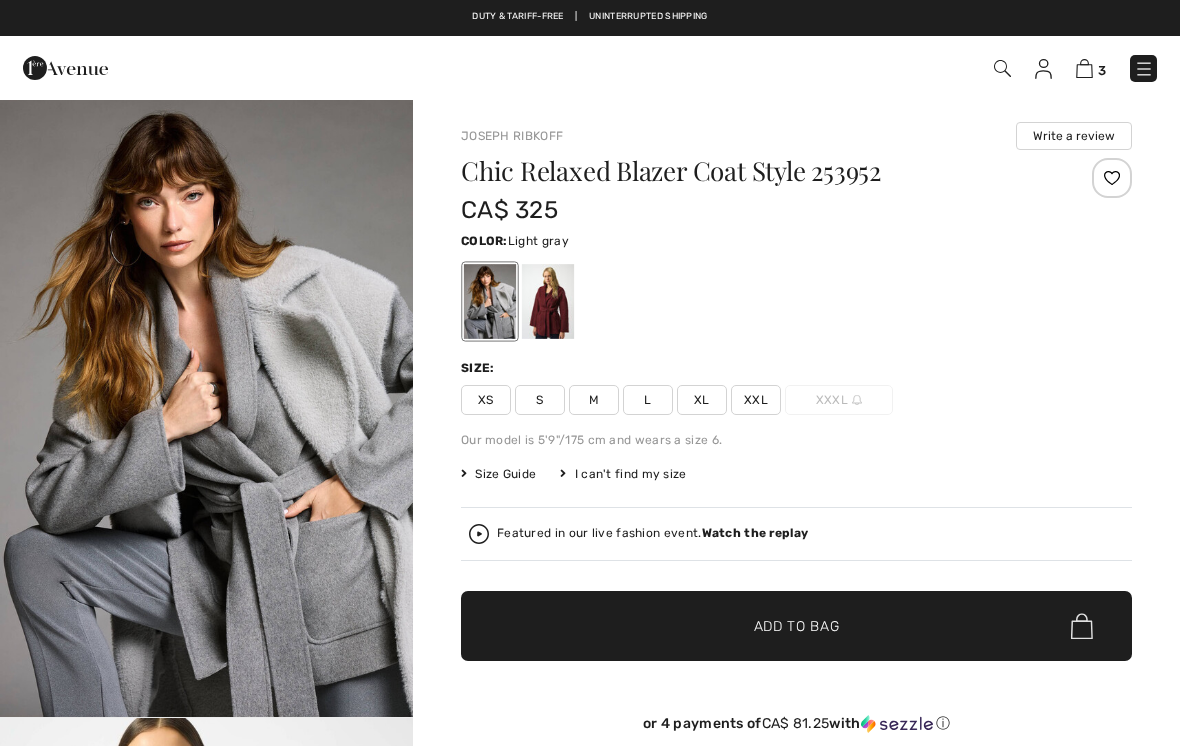 scroll, scrollTop: 0, scrollLeft: 0, axis: both 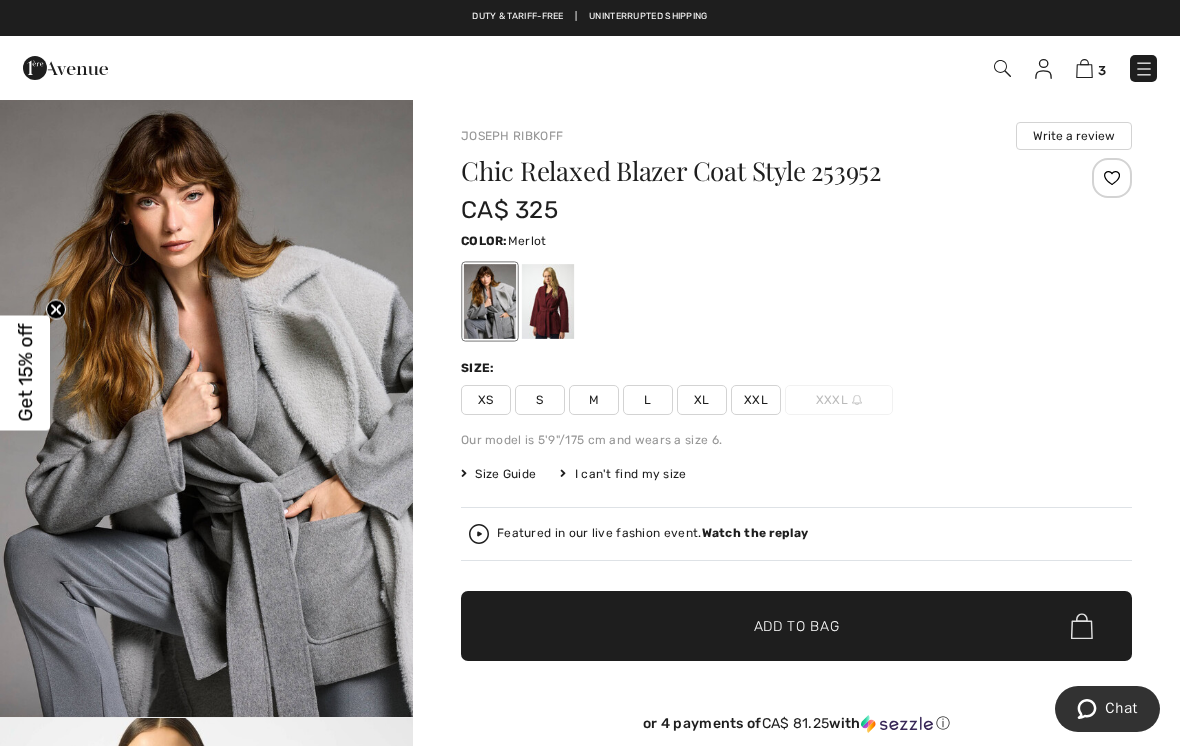 click at bounding box center [548, 301] 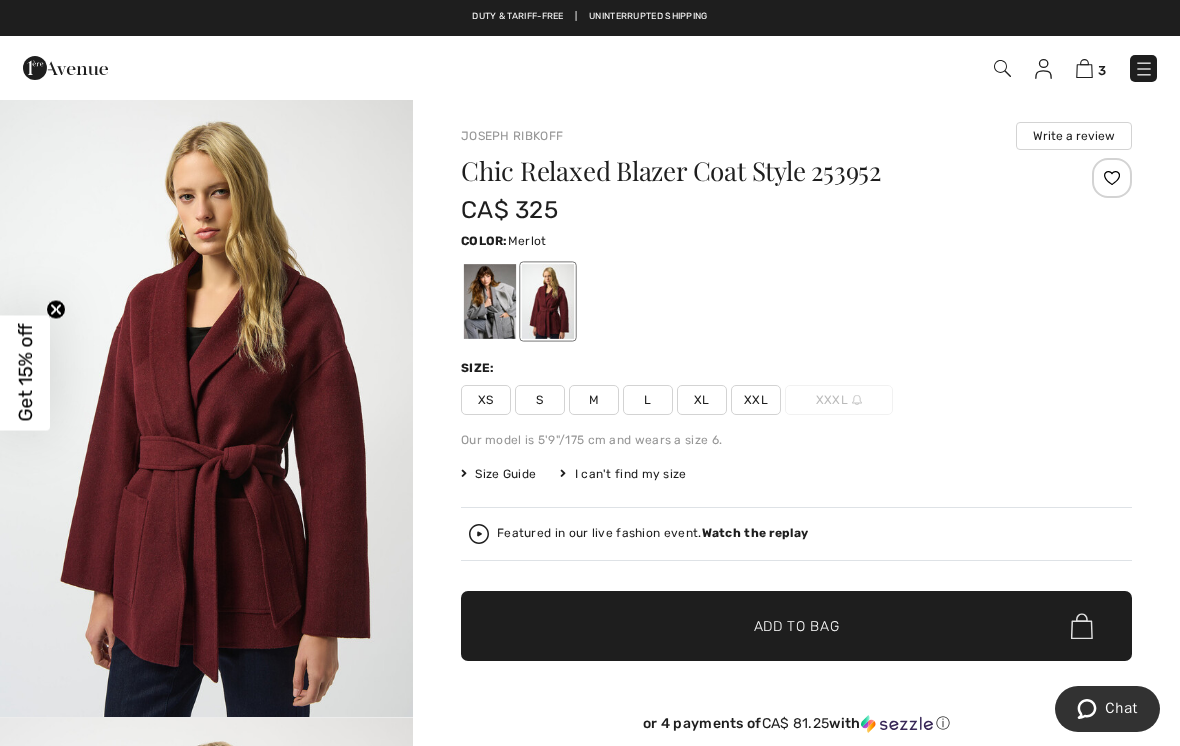 click on "✔ Added to Bag
Add to Bag" at bounding box center (796, 626) 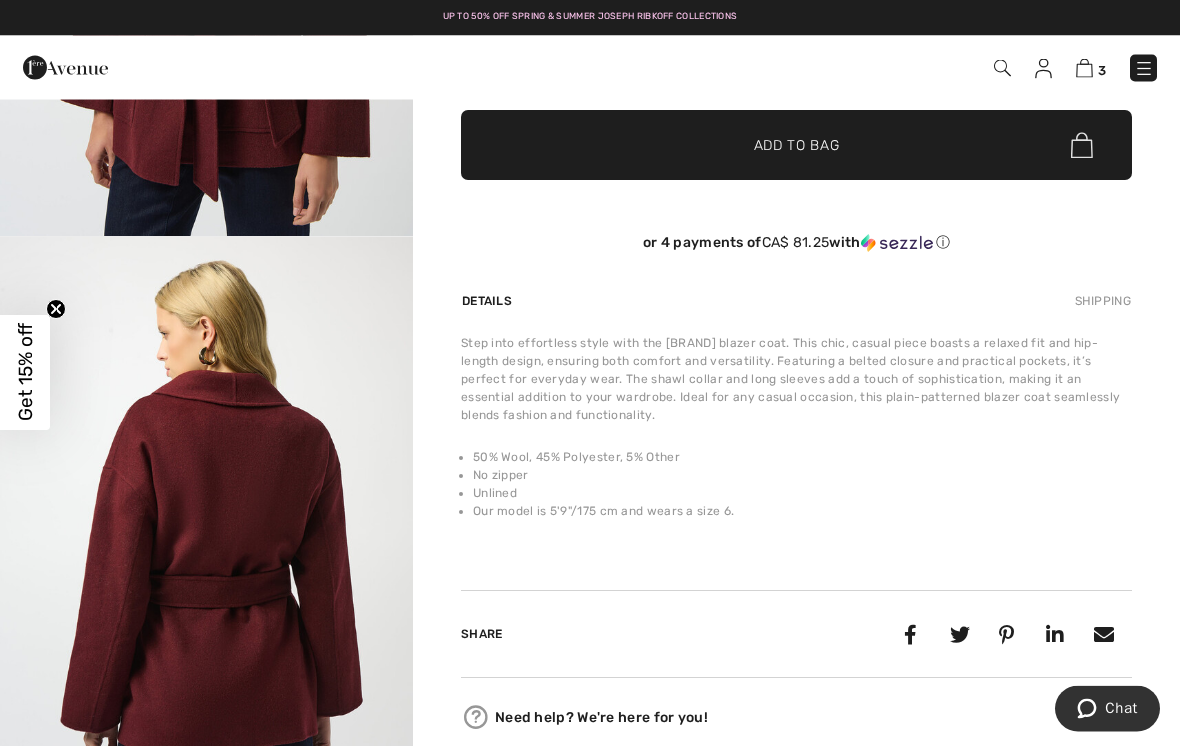scroll, scrollTop: 473, scrollLeft: 0, axis: vertical 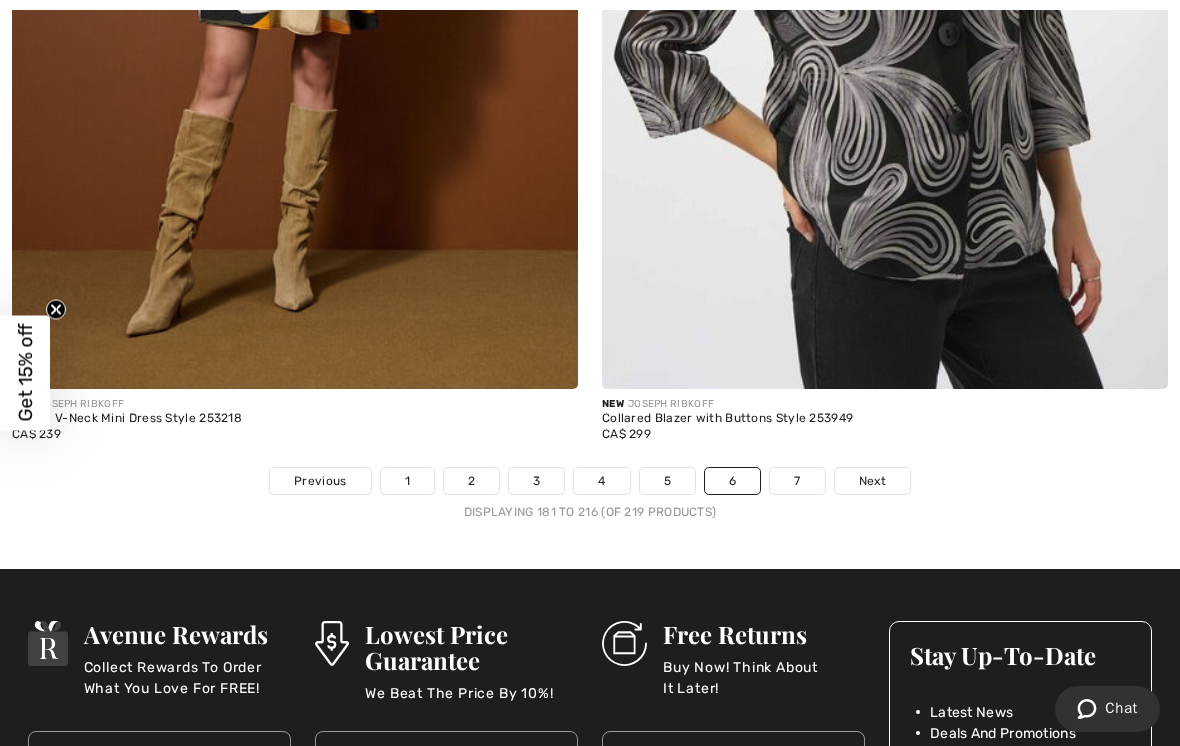 click on "7" at bounding box center [797, 481] 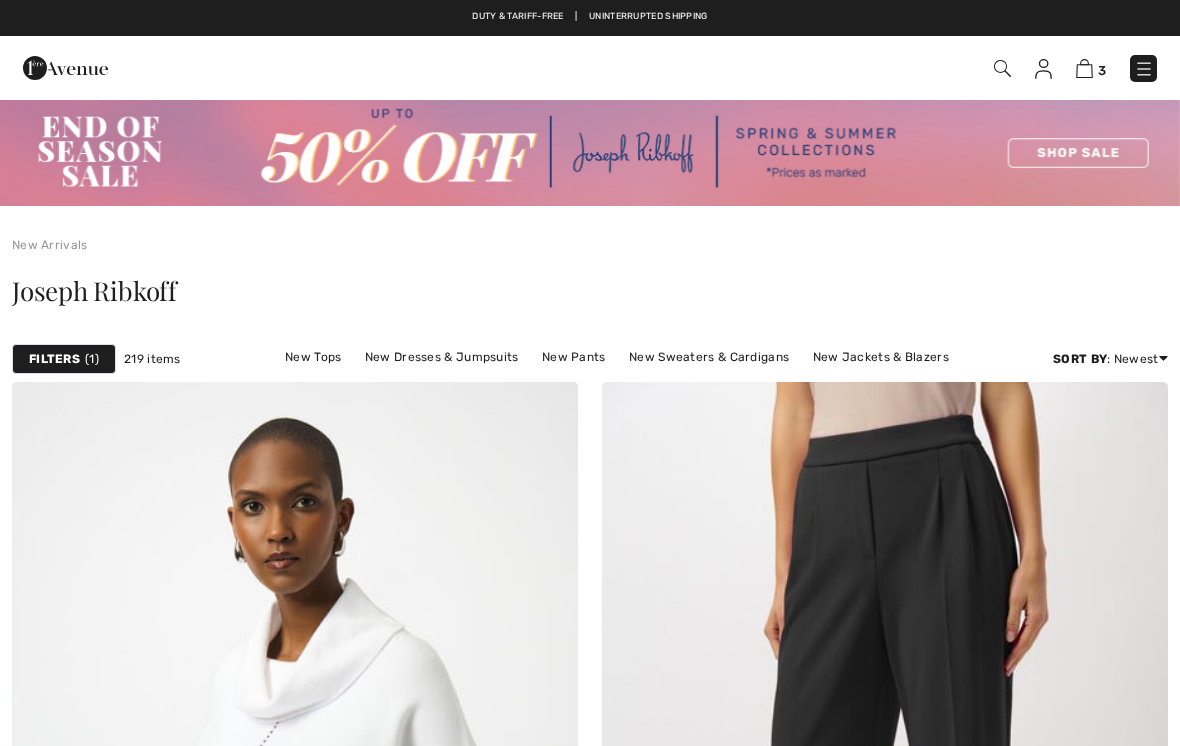 scroll, scrollTop: 0, scrollLeft: 0, axis: both 